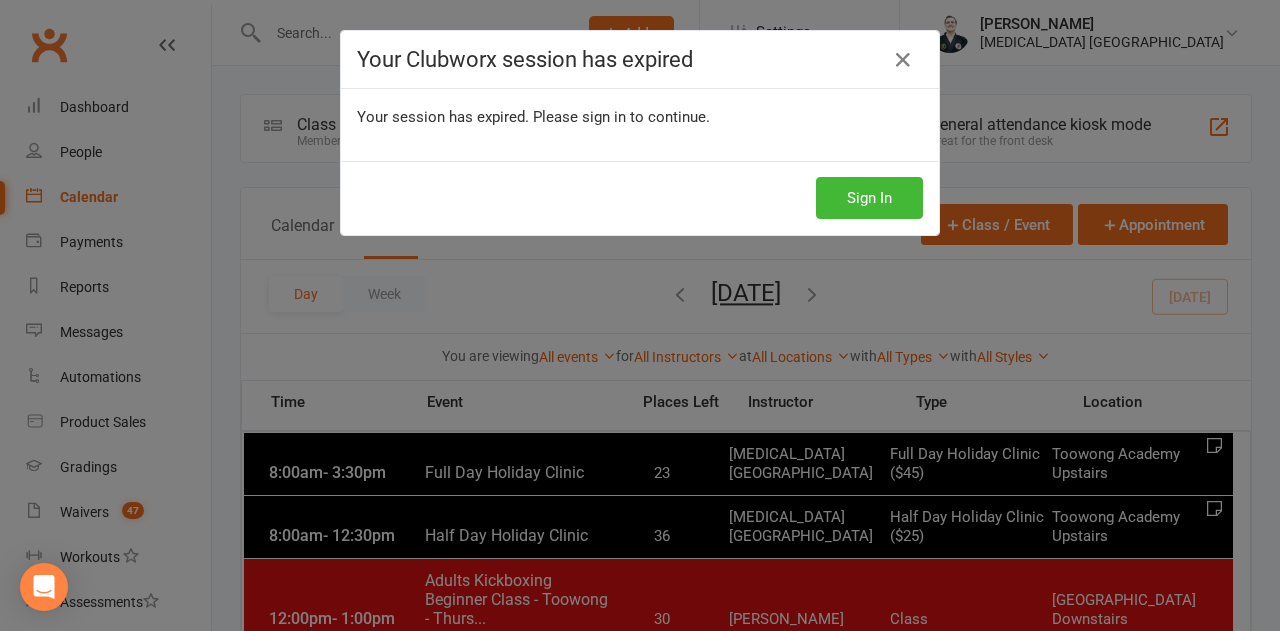 scroll, scrollTop: 300, scrollLeft: 0, axis: vertical 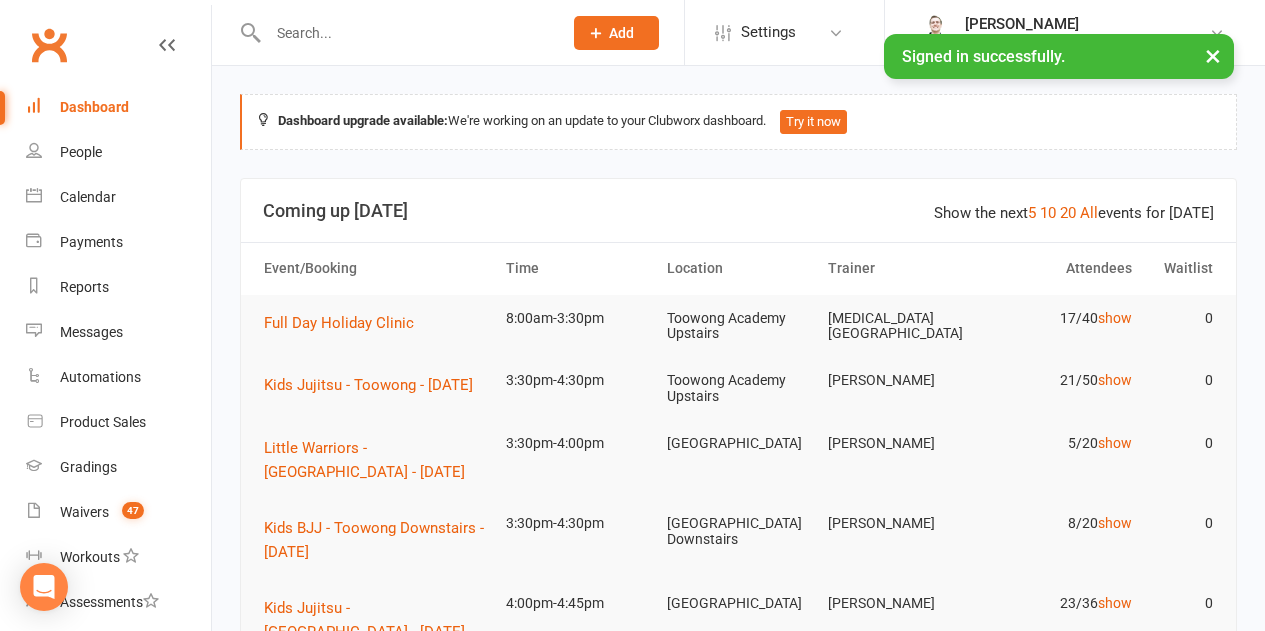 click at bounding box center (405, 33) 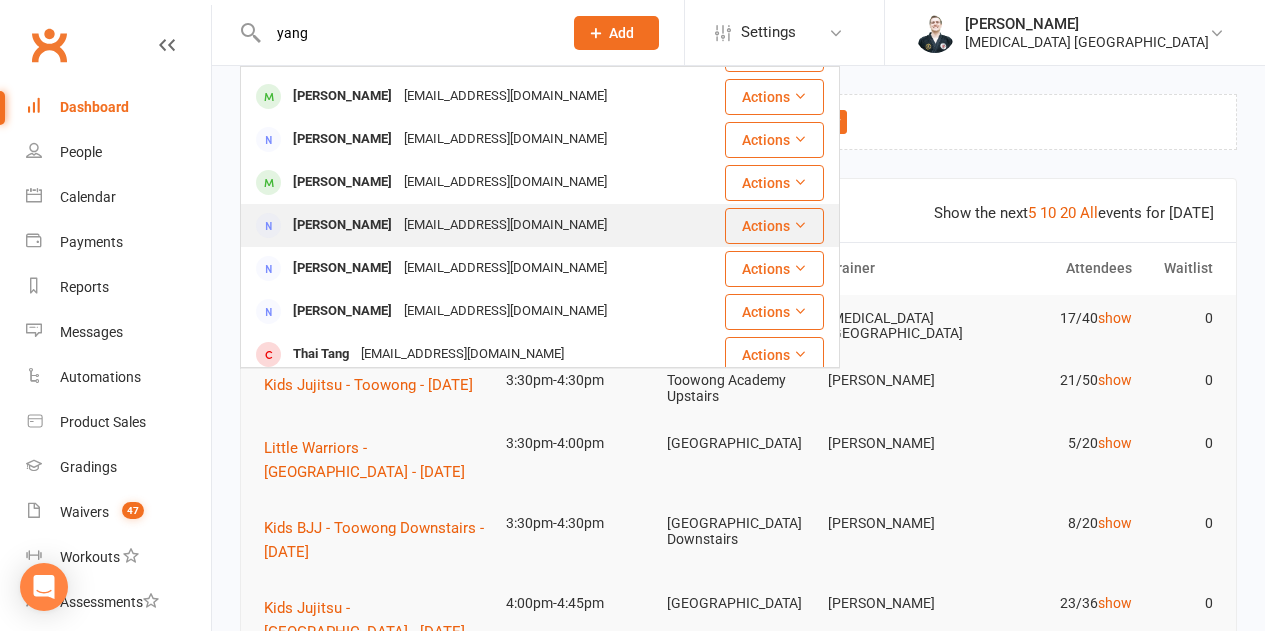 scroll, scrollTop: 560, scrollLeft: 0, axis: vertical 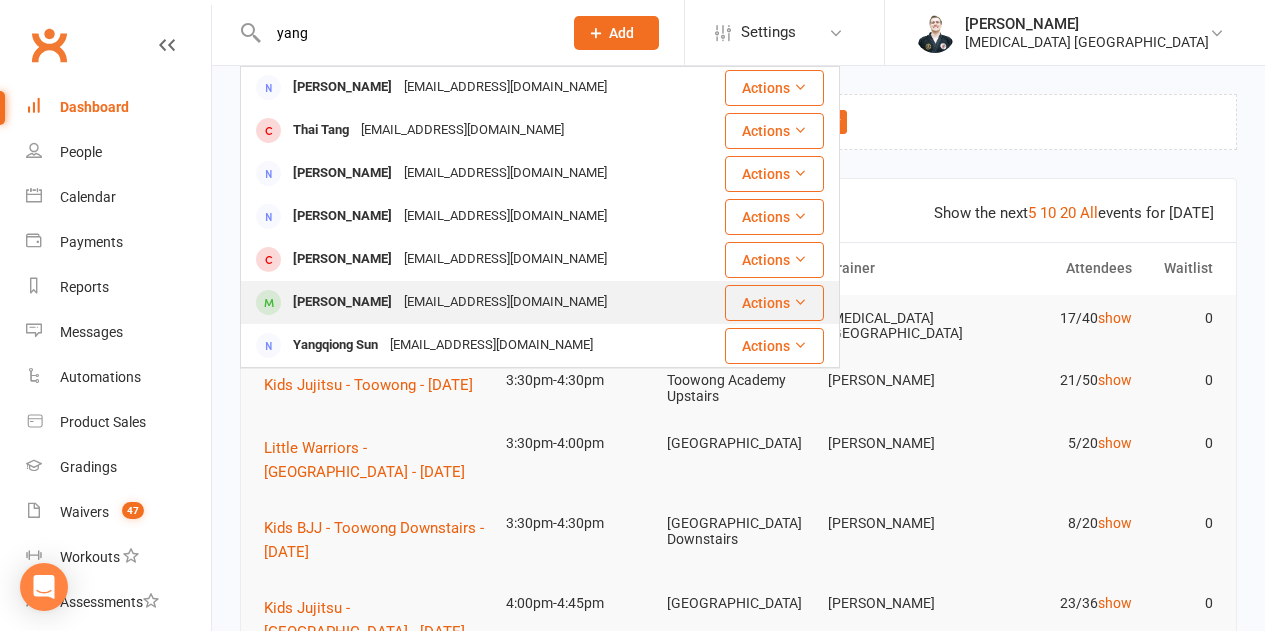 type on "yang" 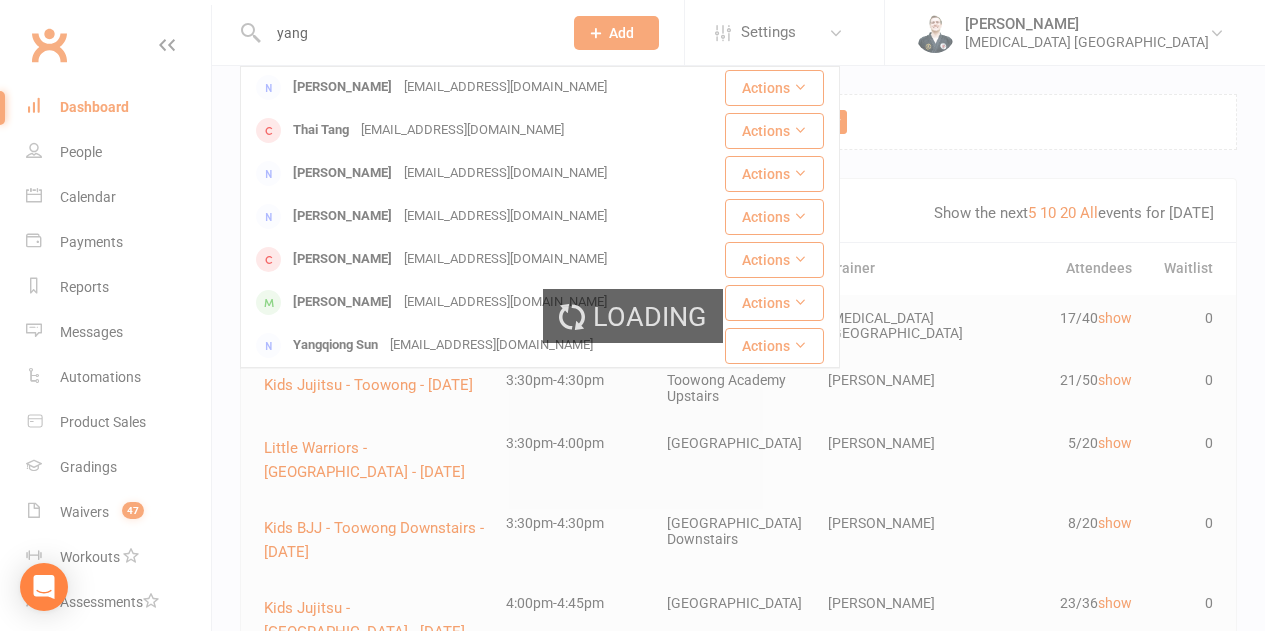type 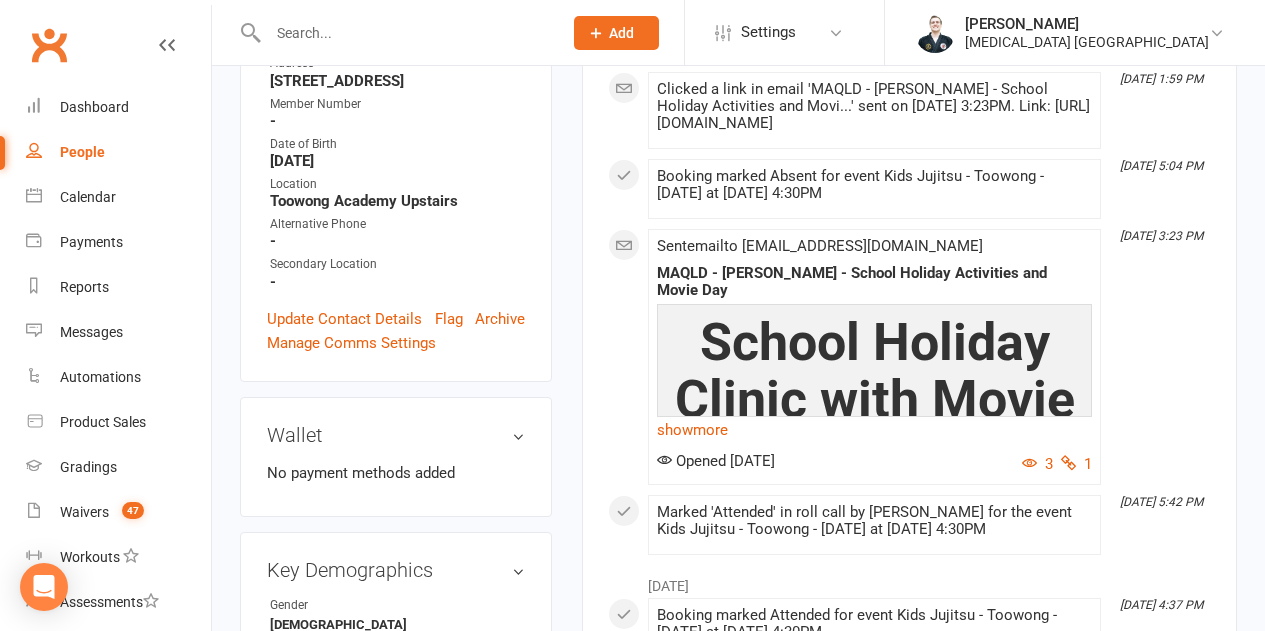 scroll, scrollTop: 0, scrollLeft: 0, axis: both 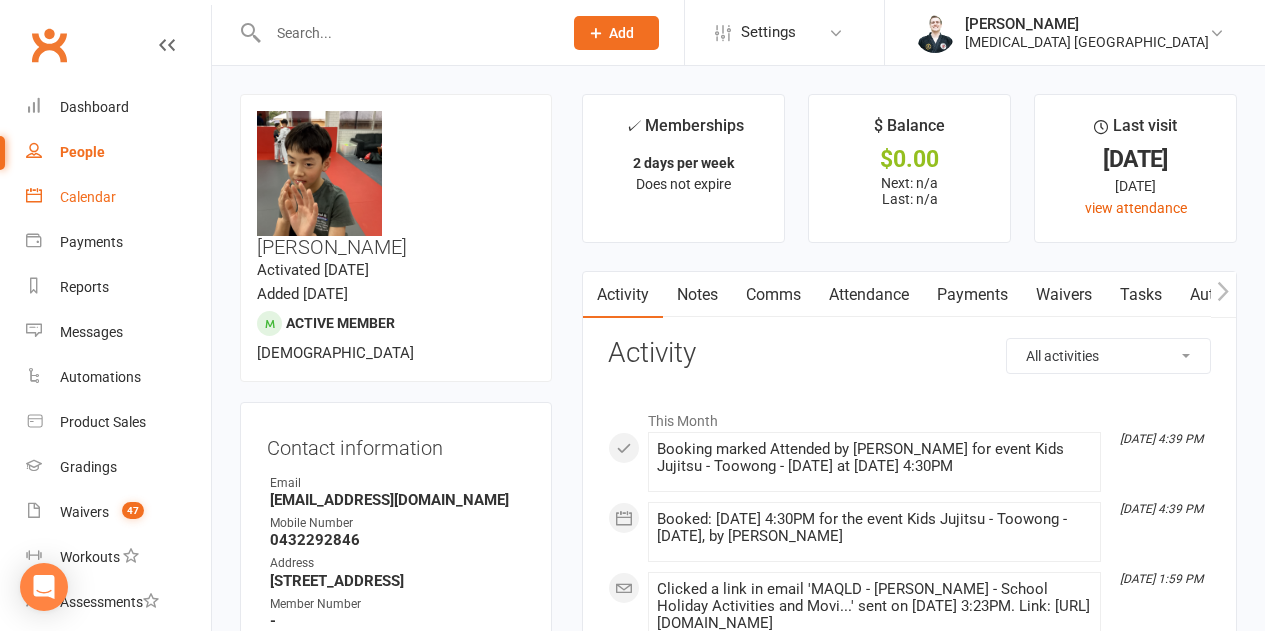 click on "Calendar" at bounding box center (88, 197) 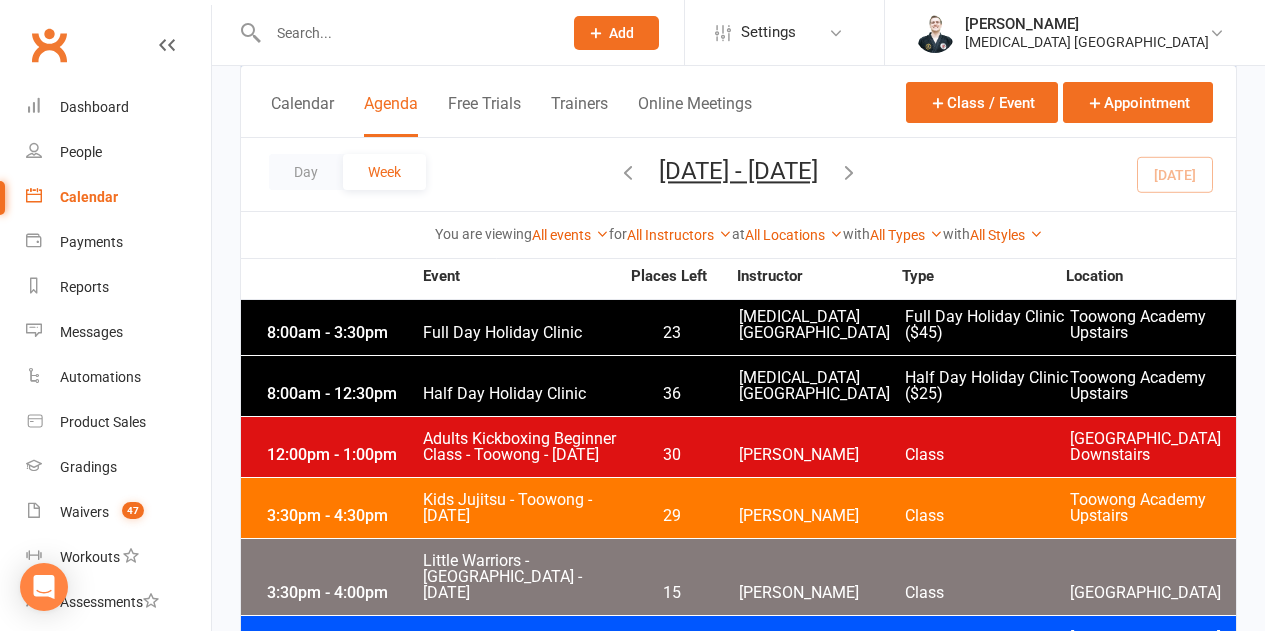 scroll, scrollTop: 3300, scrollLeft: 0, axis: vertical 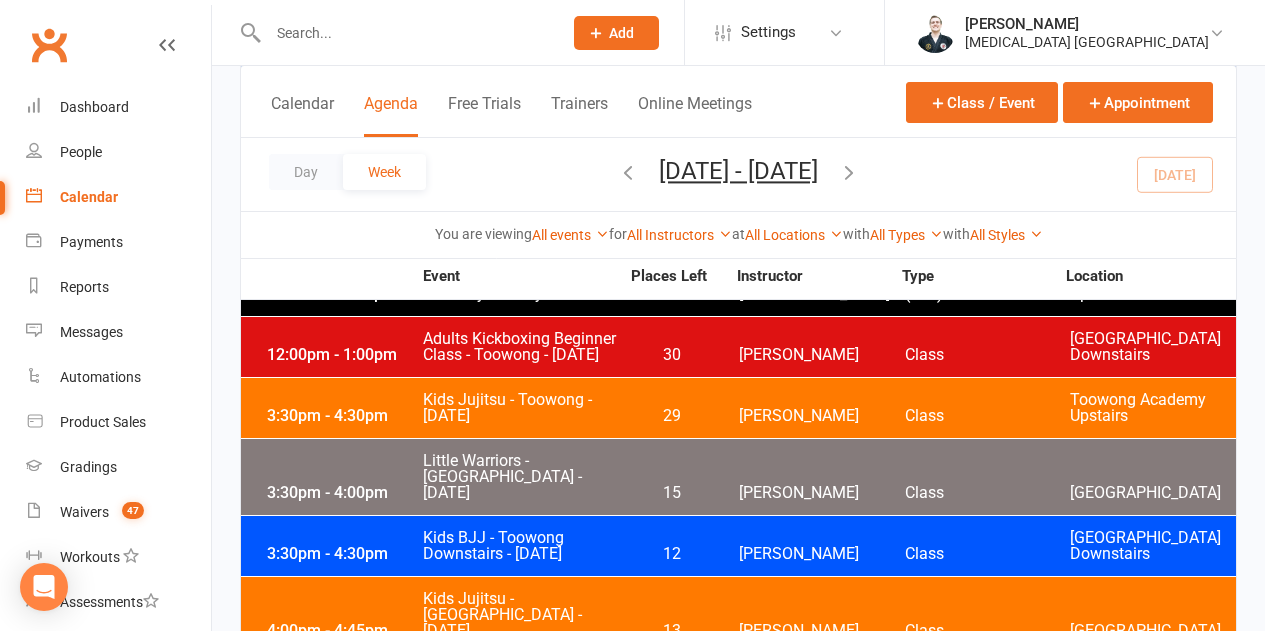 click on "3:30pm - 4:30pm Kids Jujitsu - Toowong - Thursday 29 Robert Dupont Class Toowong Academy Upstairs" at bounding box center (738, 408) 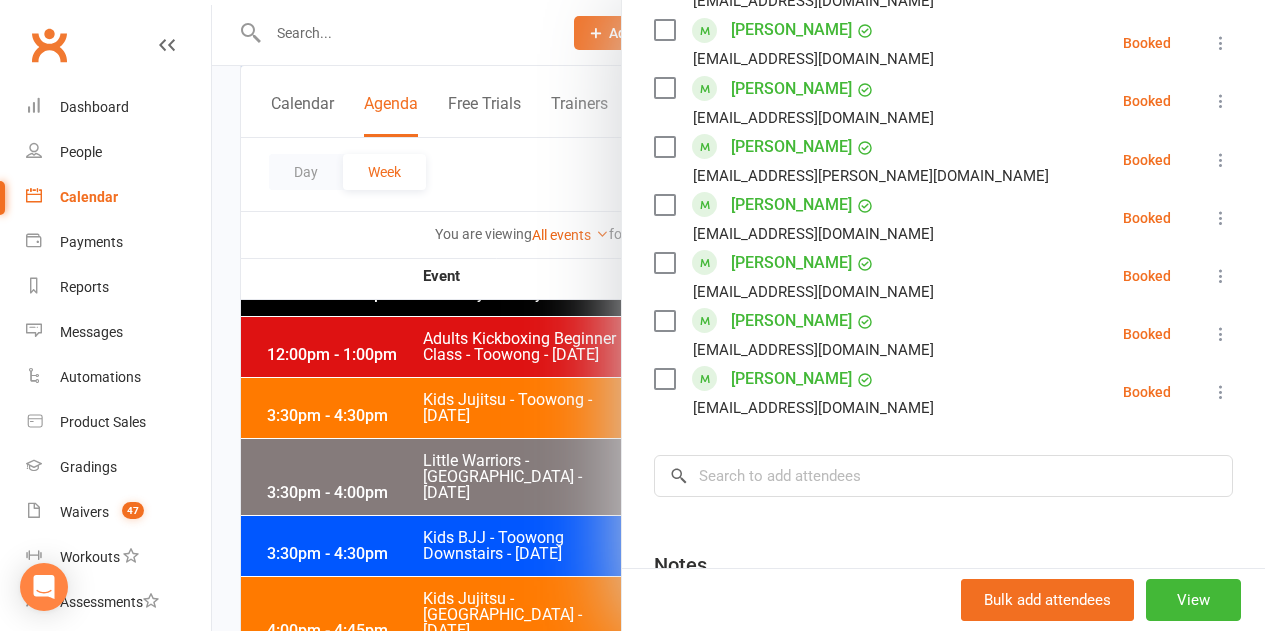 scroll, scrollTop: 1200, scrollLeft: 0, axis: vertical 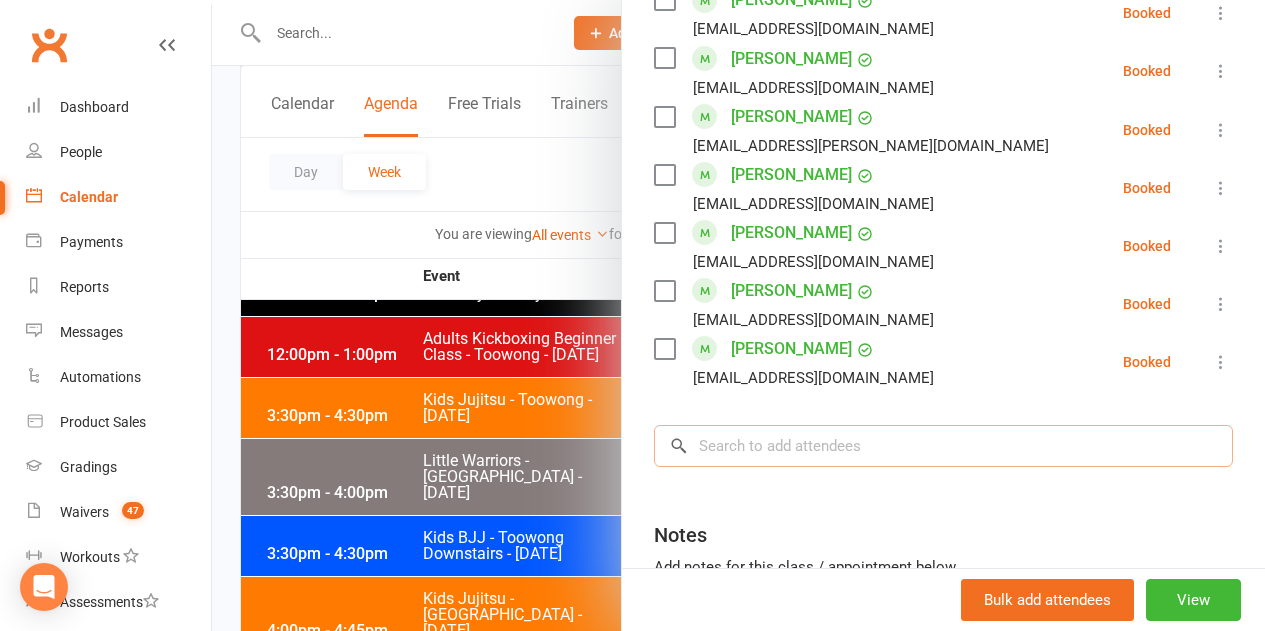 click at bounding box center [943, 446] 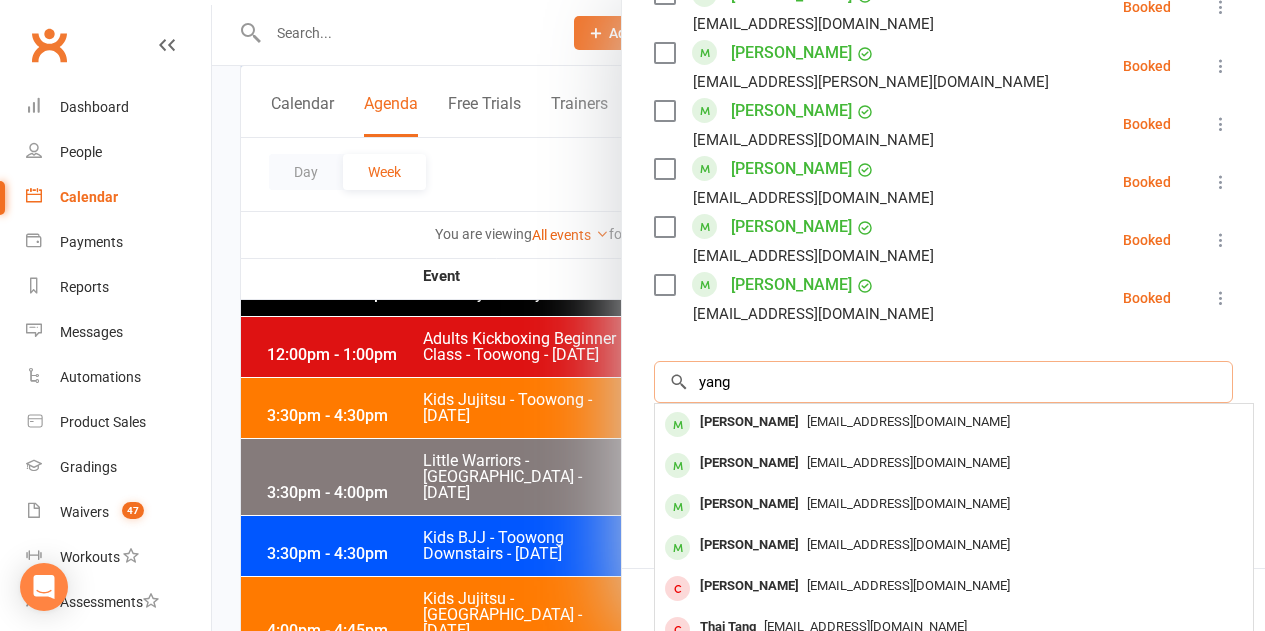 scroll, scrollTop: 1300, scrollLeft: 0, axis: vertical 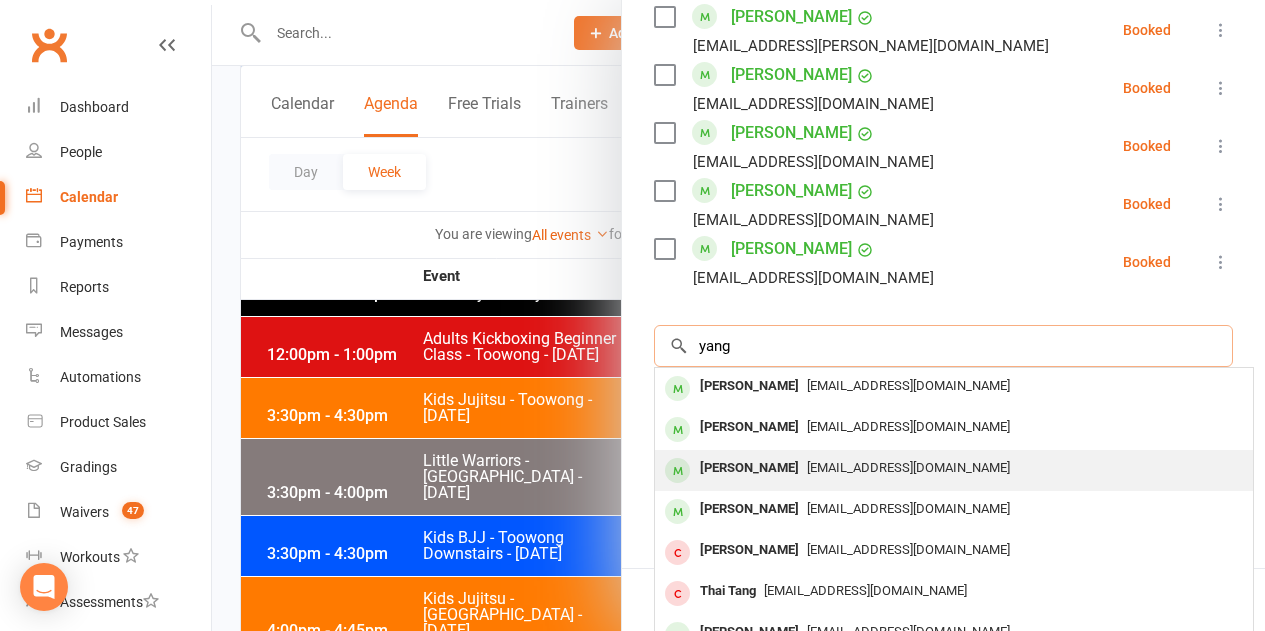 type on "yang" 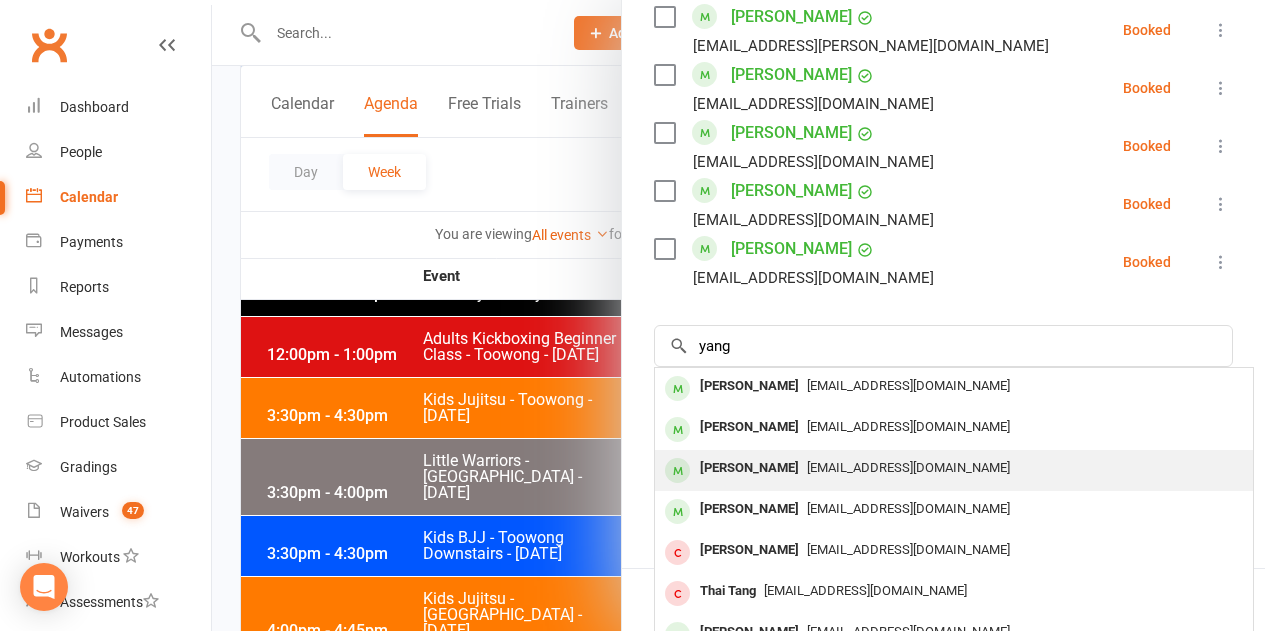 click on "[PERSON_NAME]" at bounding box center [749, 468] 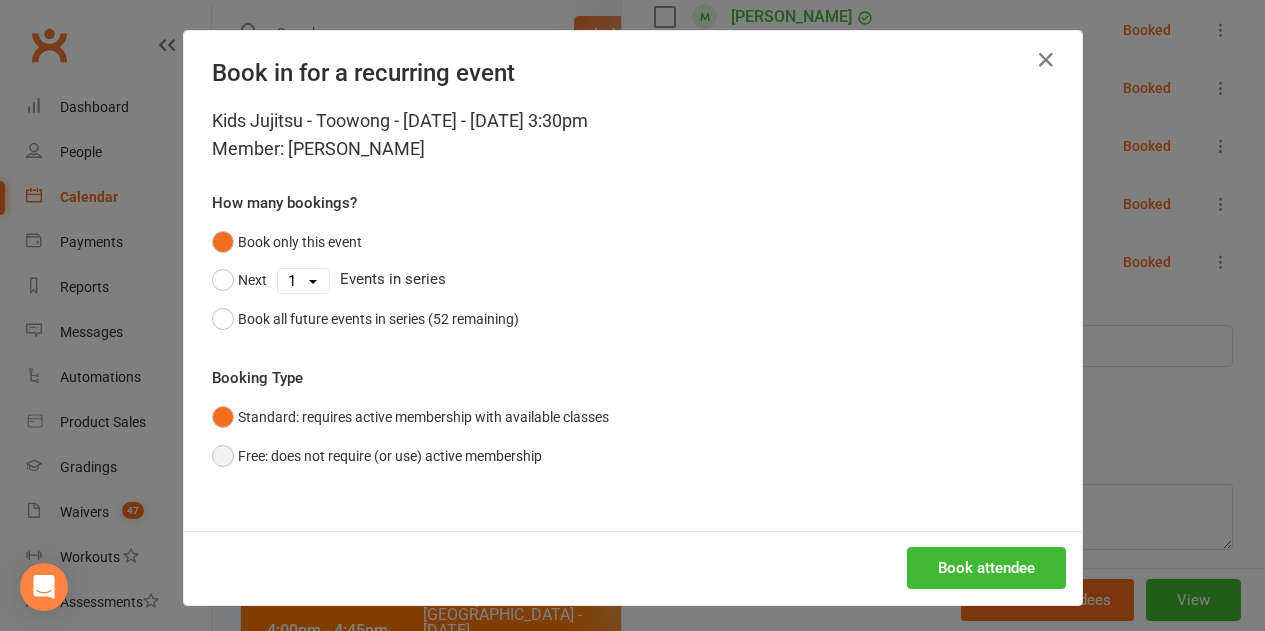 click on "Free: does not require (or use) active membership" at bounding box center (377, 456) 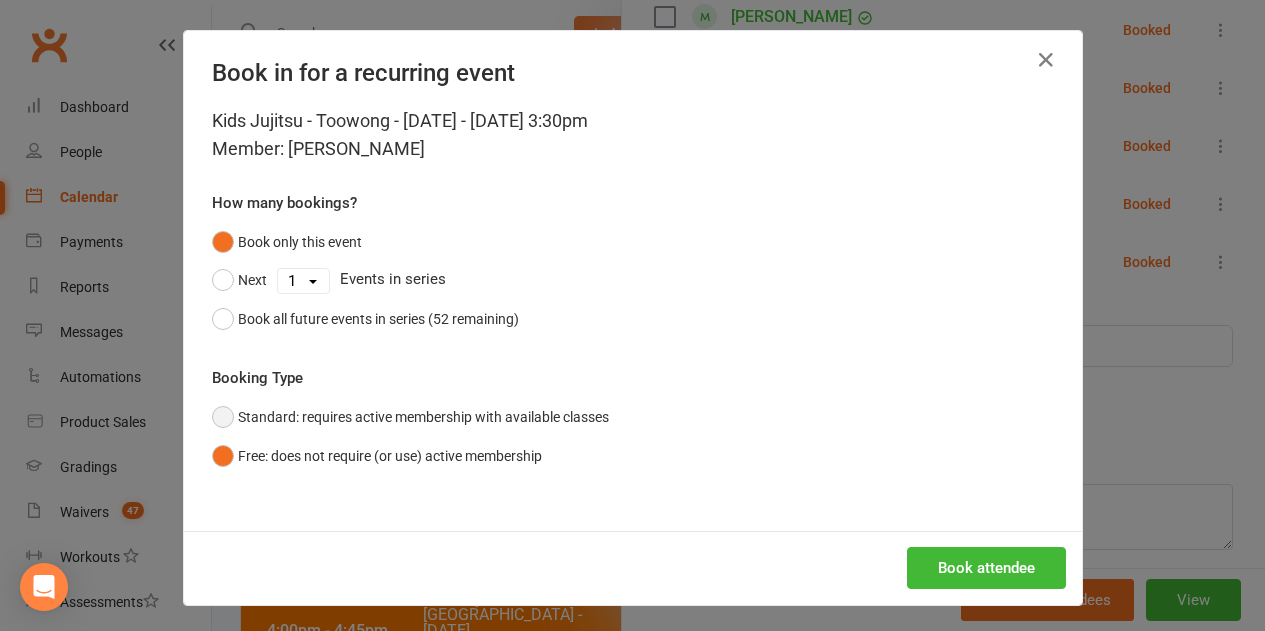click on "Standard: requires active membership with available classes" at bounding box center (410, 417) 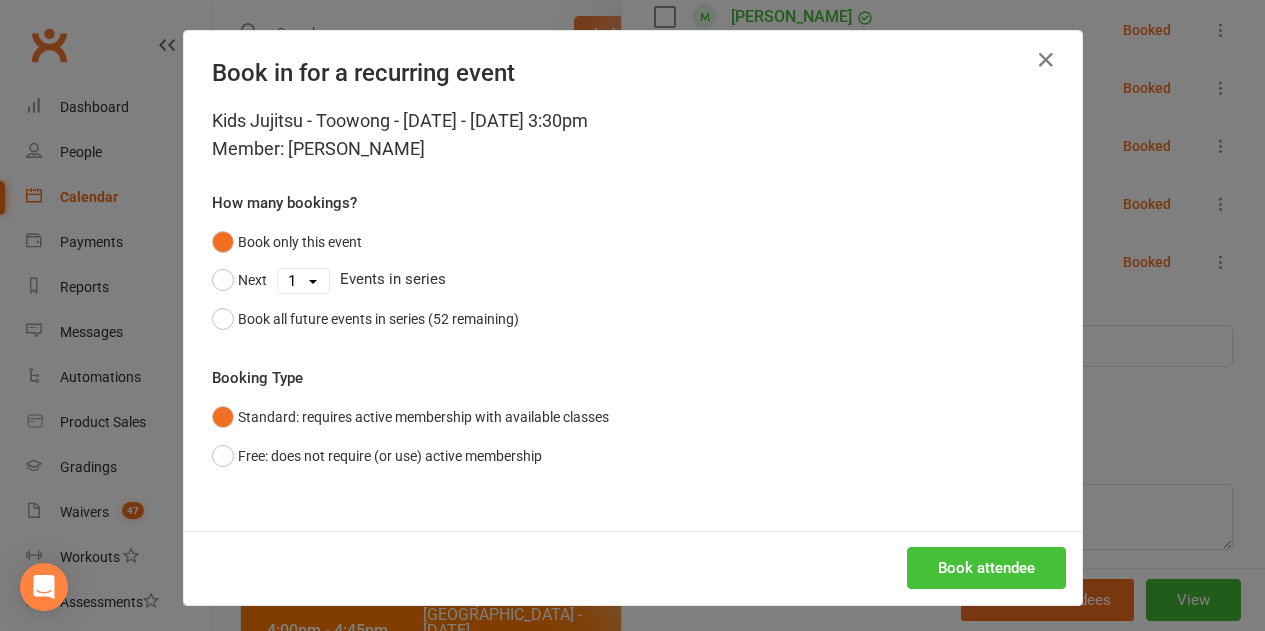 click on "Book attendee" at bounding box center (986, 568) 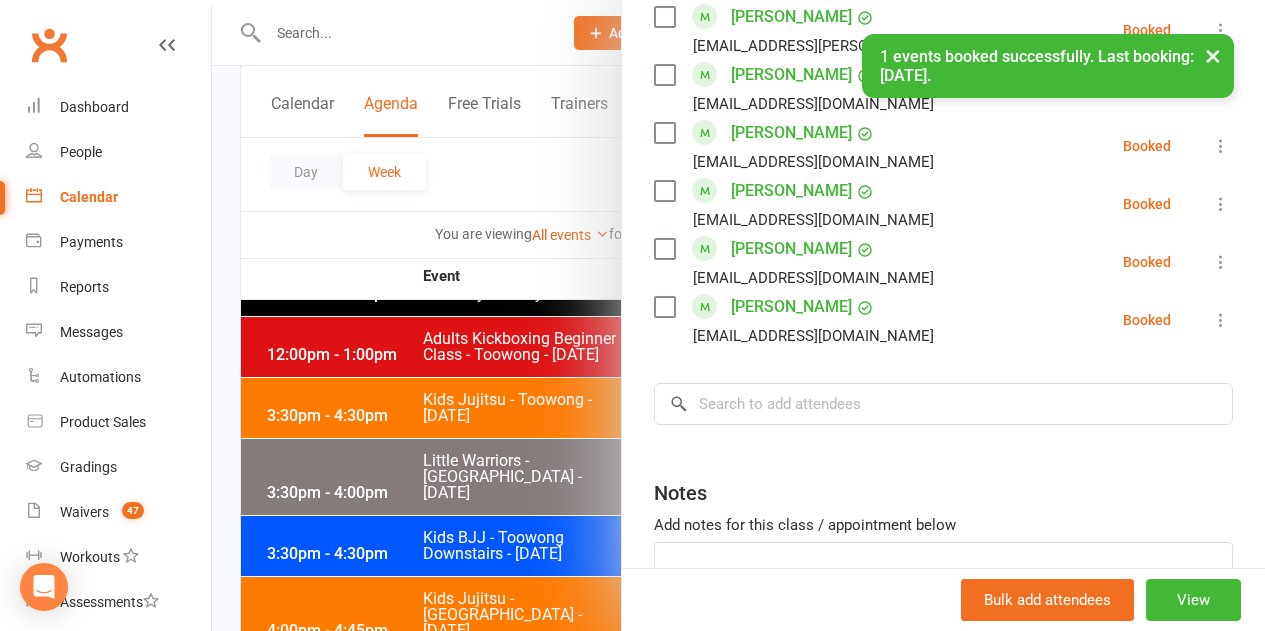 click at bounding box center (1221, 320) 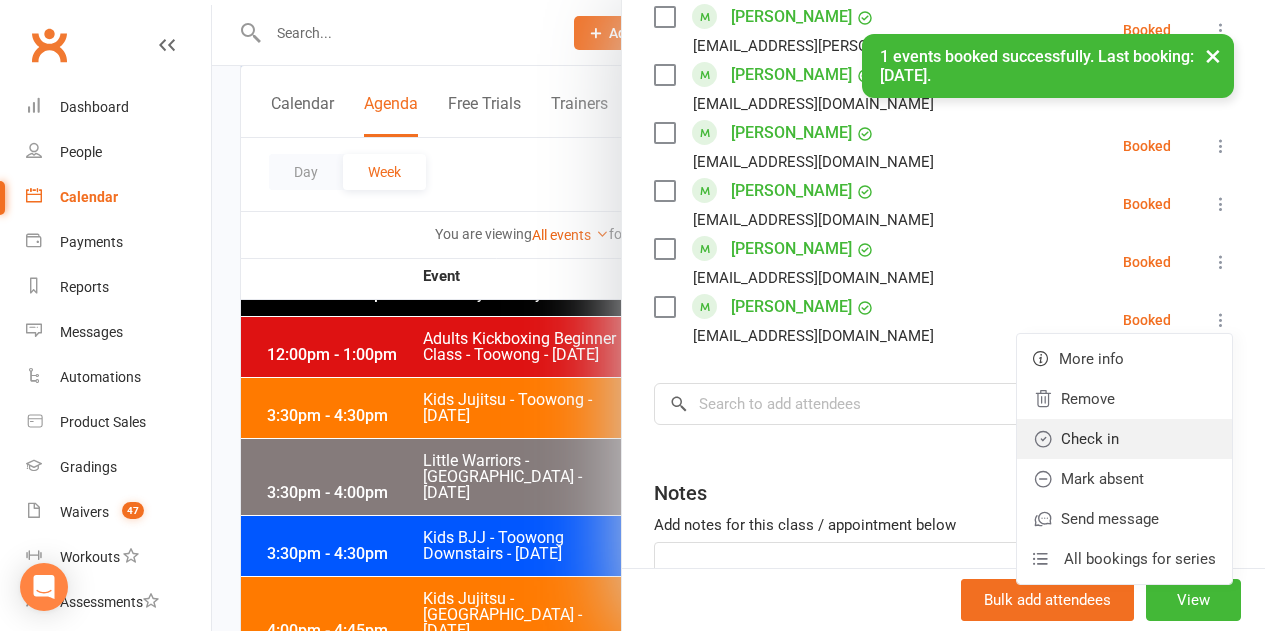 click on "Check in" at bounding box center (1124, 439) 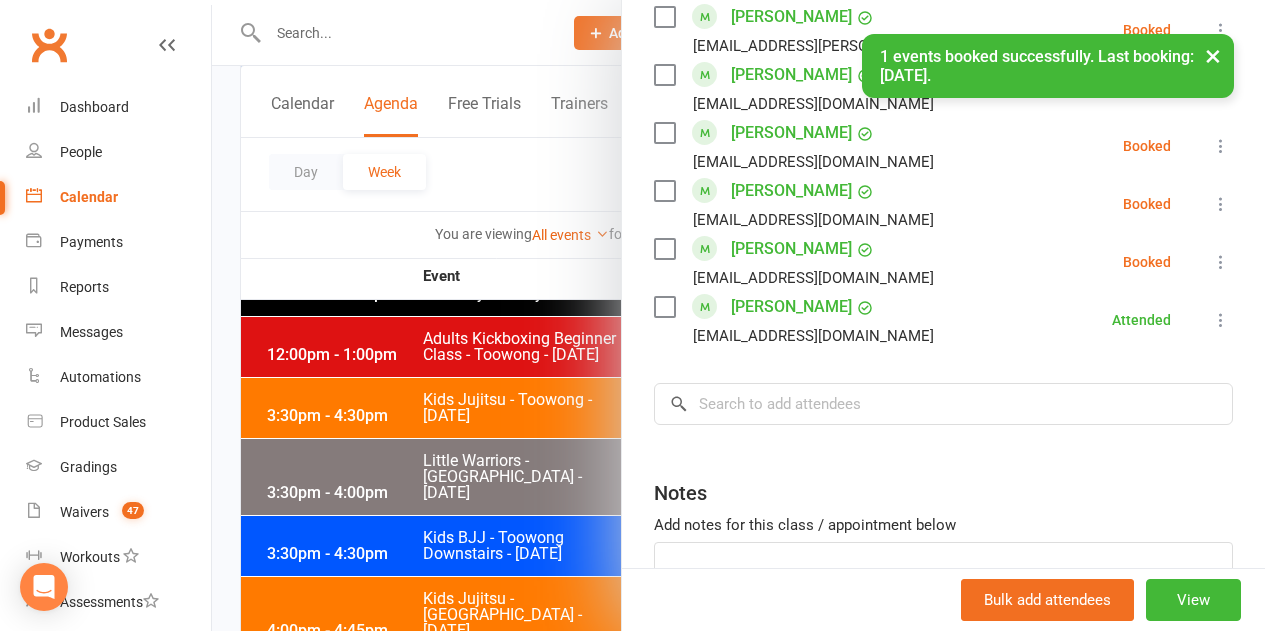 click at bounding box center (738, 315) 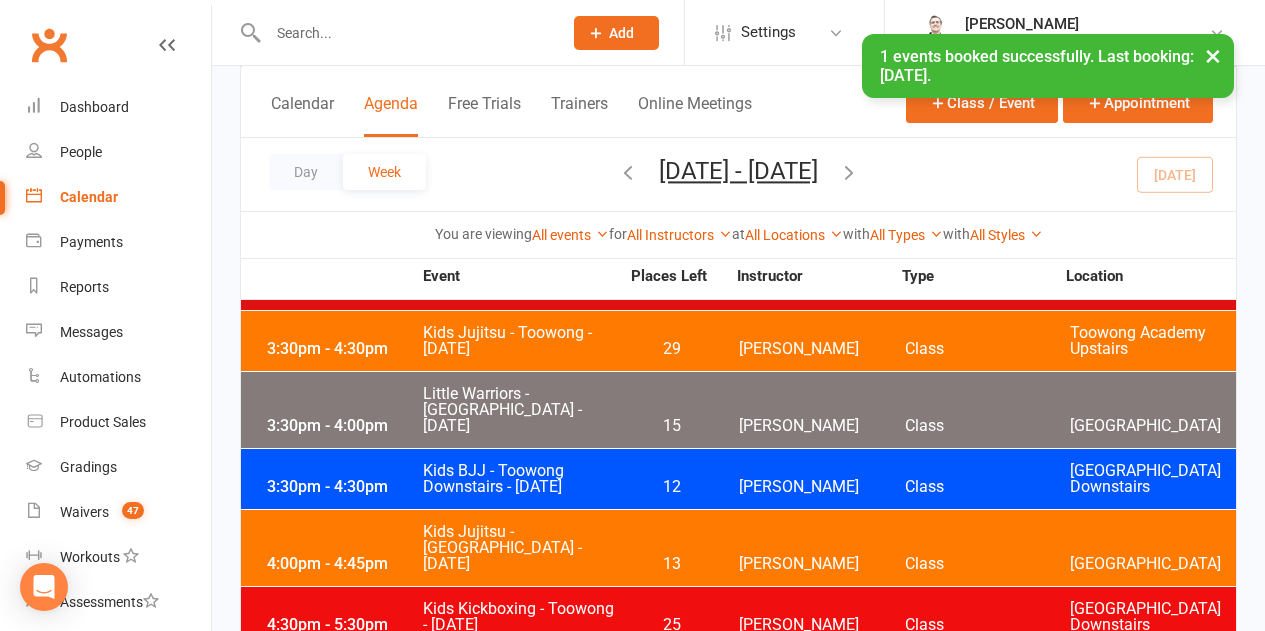 scroll, scrollTop: 3400, scrollLeft: 0, axis: vertical 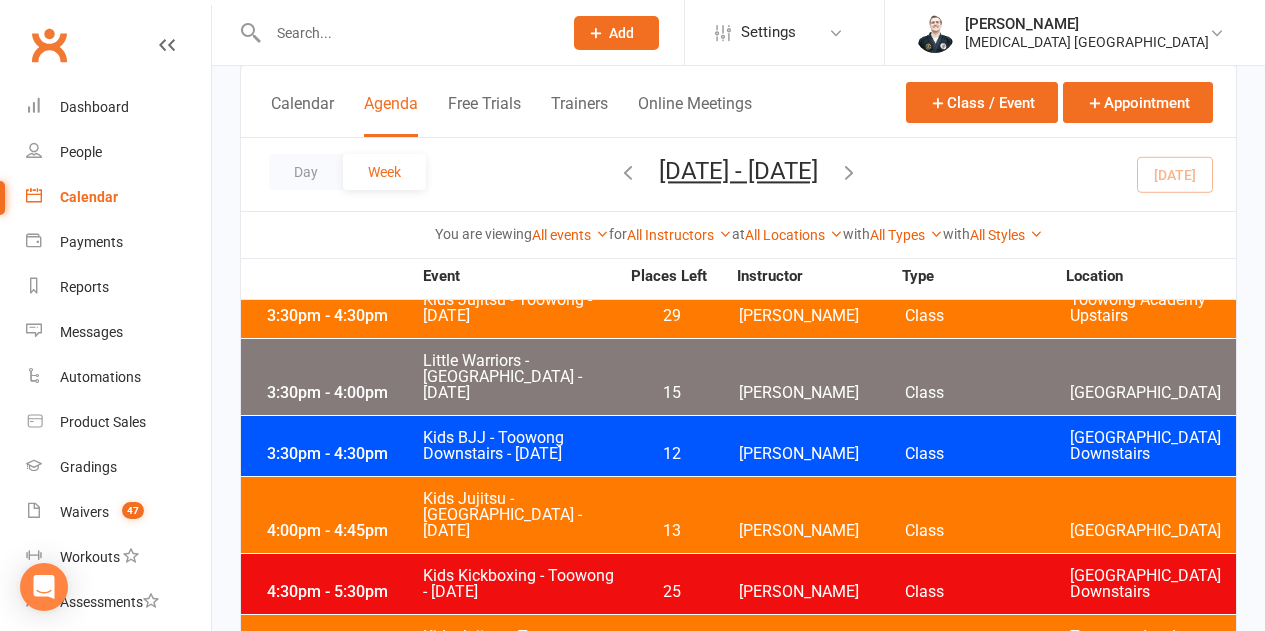 click on "4:30pm - 5:30pm" at bounding box center [342, 653] 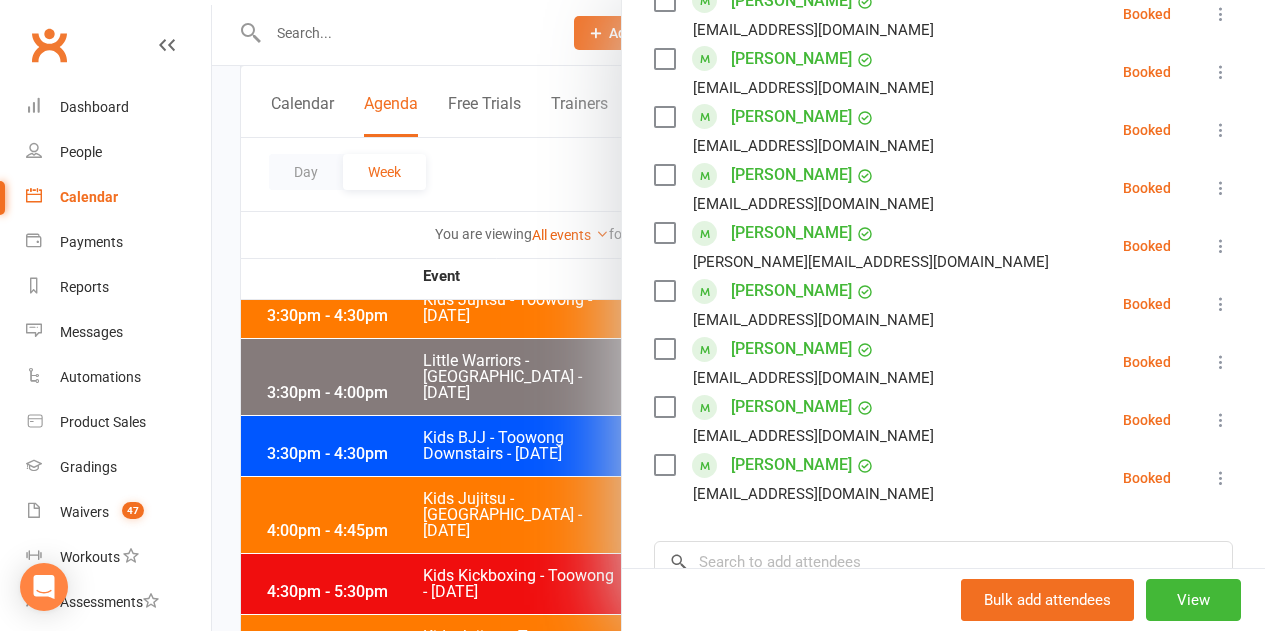 scroll, scrollTop: 2368, scrollLeft: 0, axis: vertical 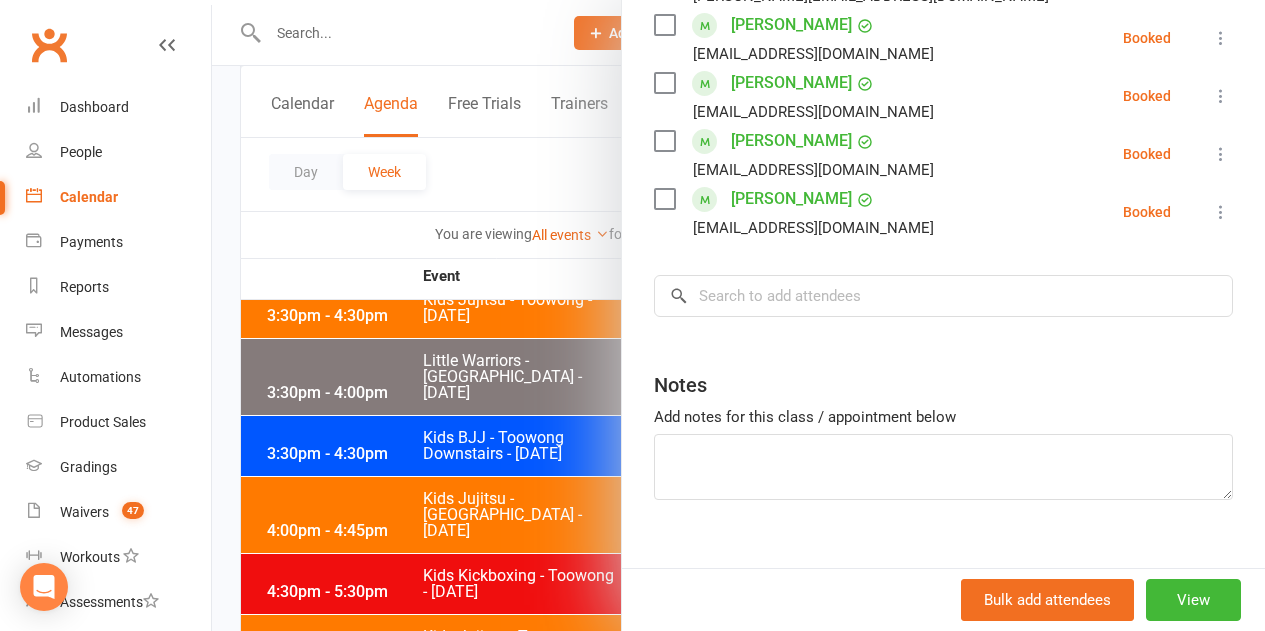 click at bounding box center (664, 199) 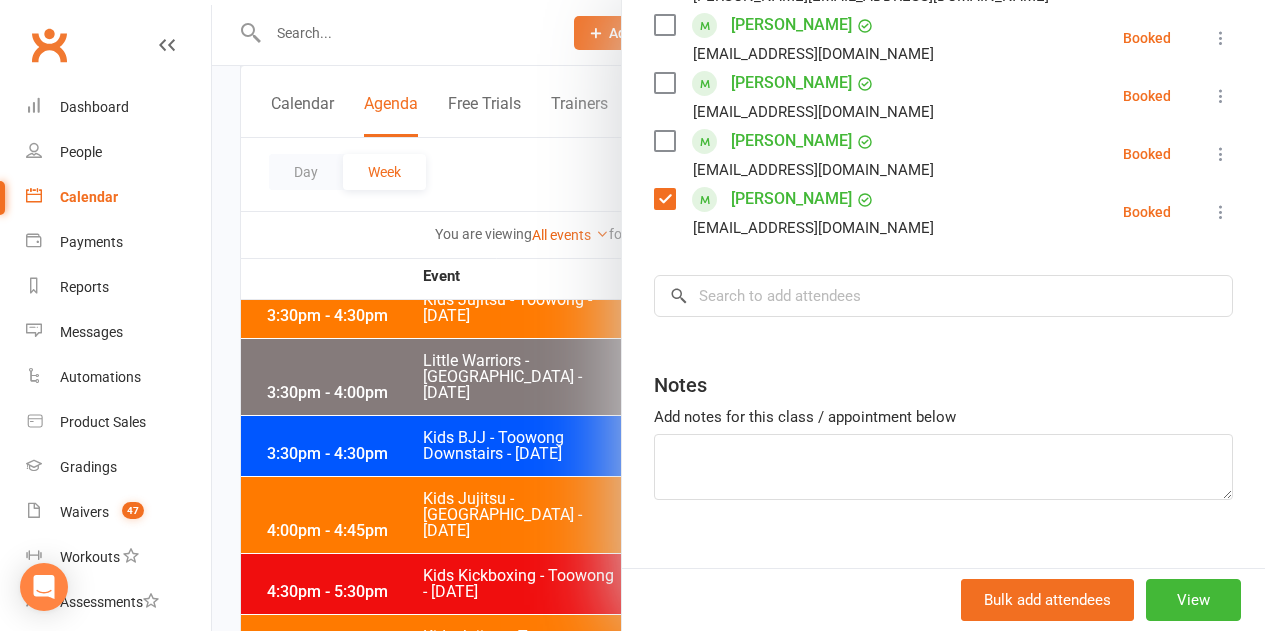 click at bounding box center [1221, 212] 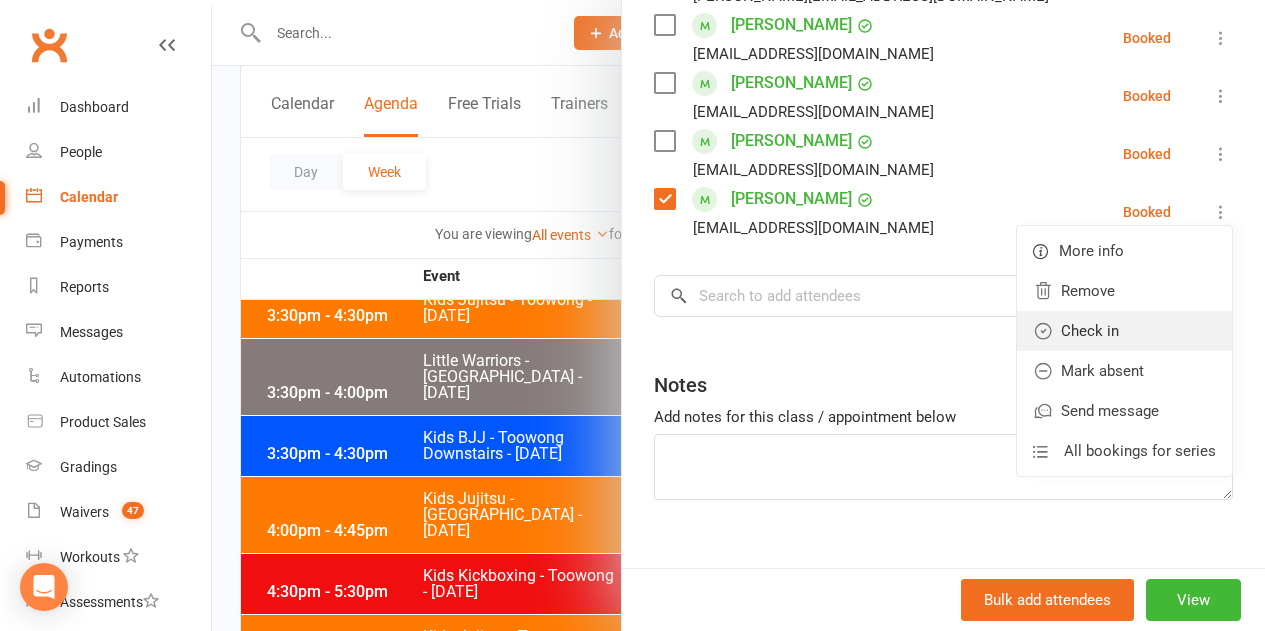 click on "Check in" at bounding box center [1124, 331] 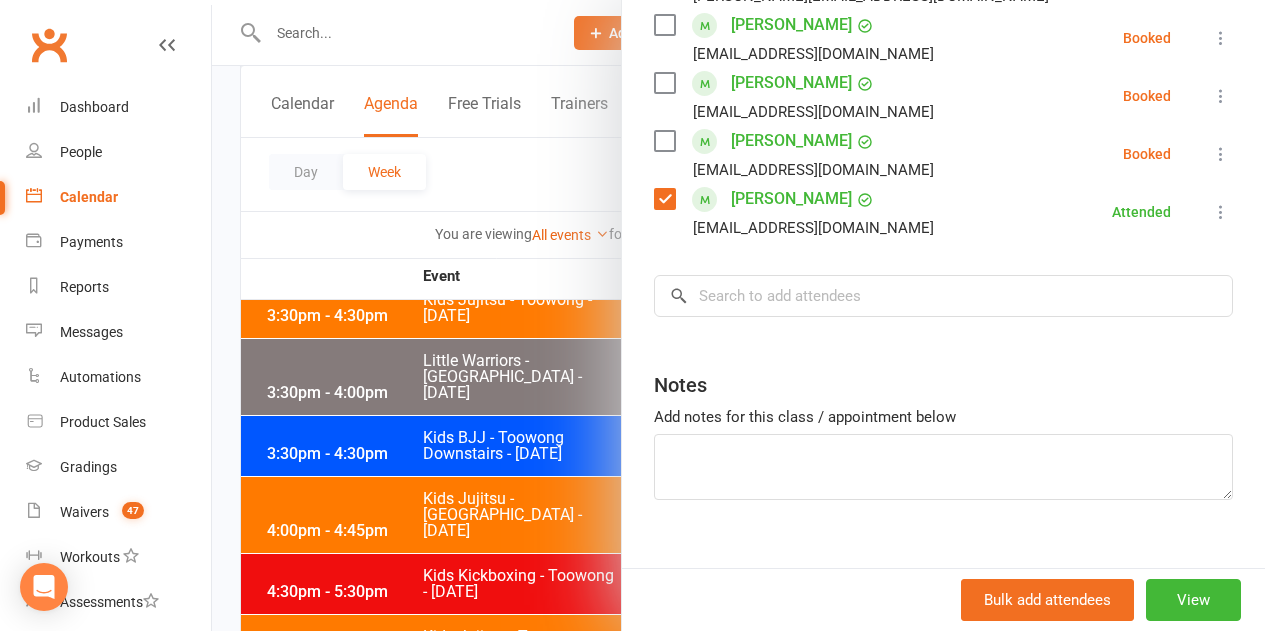 click at bounding box center [664, 199] 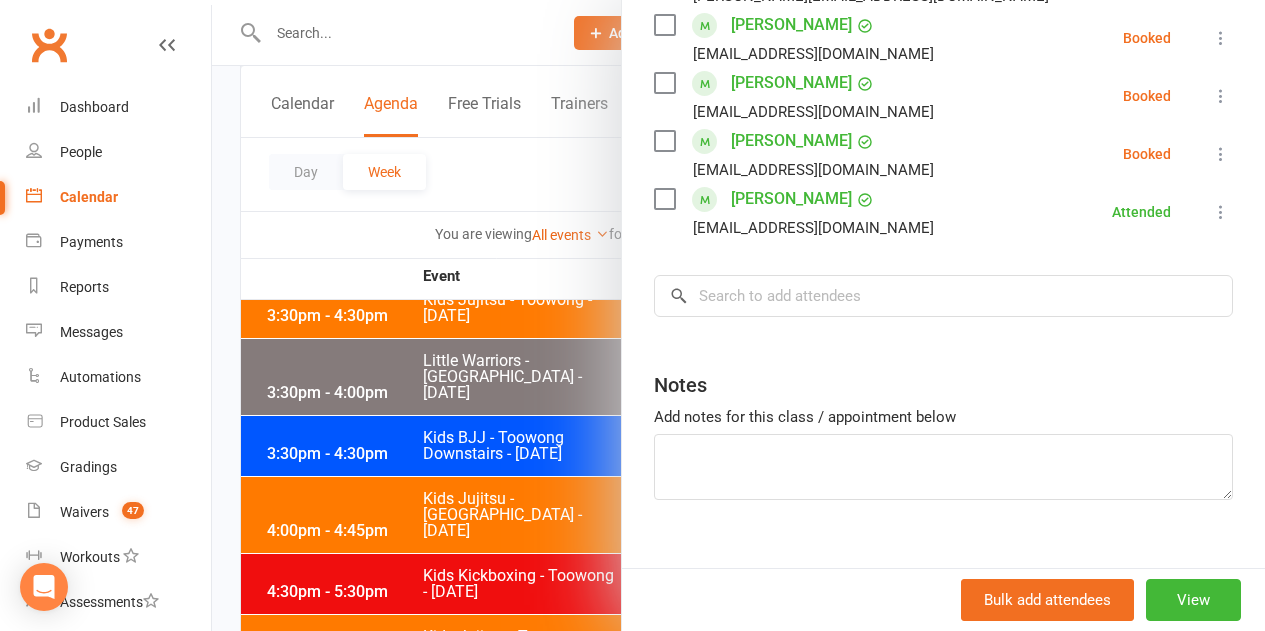 click at bounding box center (738, 315) 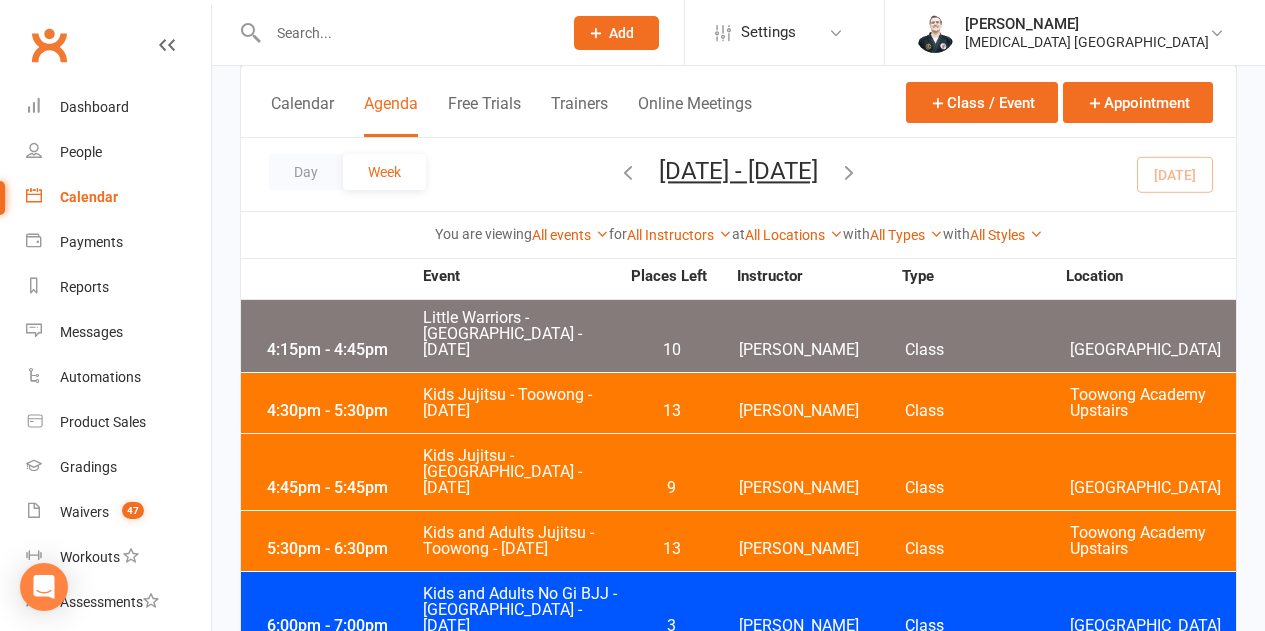 scroll, scrollTop: 2600, scrollLeft: 0, axis: vertical 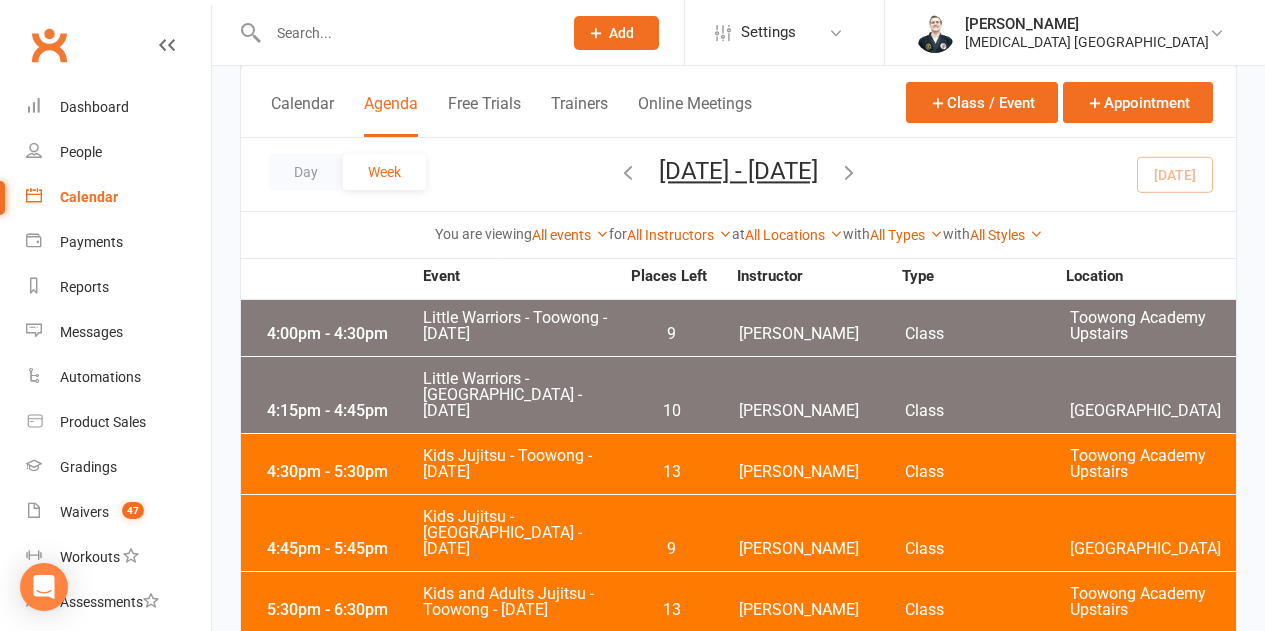 click on "4:30pm - 5:30pm Kids Jujitsu - Toowong - Wednesday 13 Quinton Cugola Class Toowong Academy Upstairs" at bounding box center [738, 464] 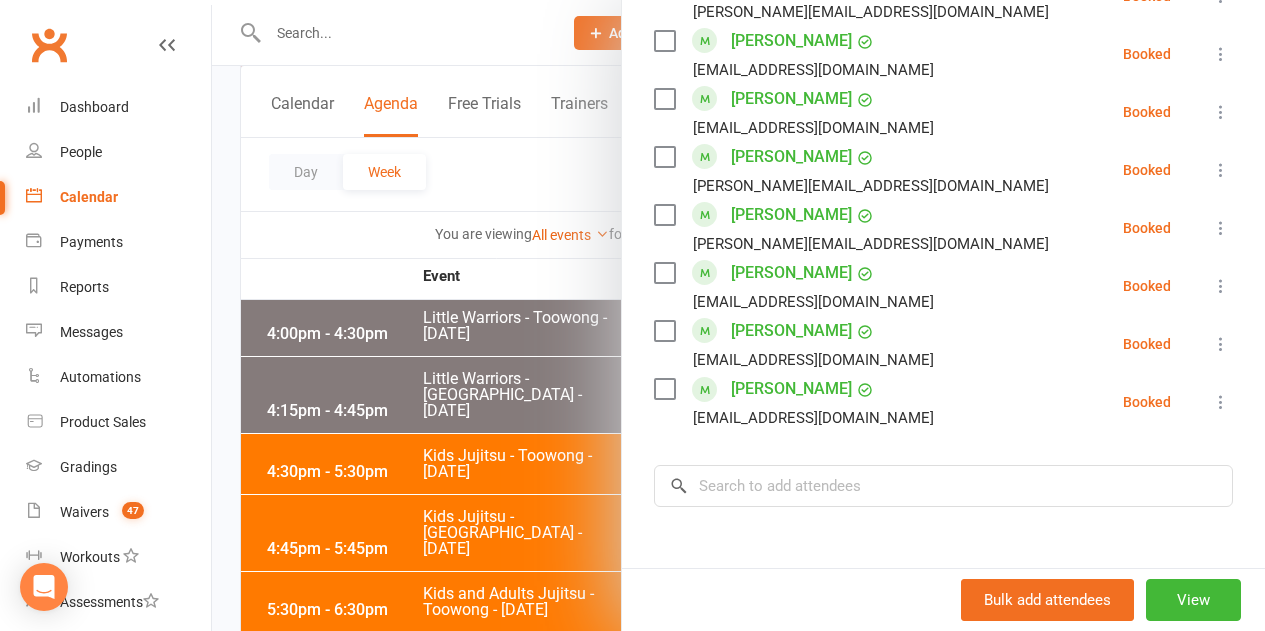 scroll, scrollTop: 1800, scrollLeft: 0, axis: vertical 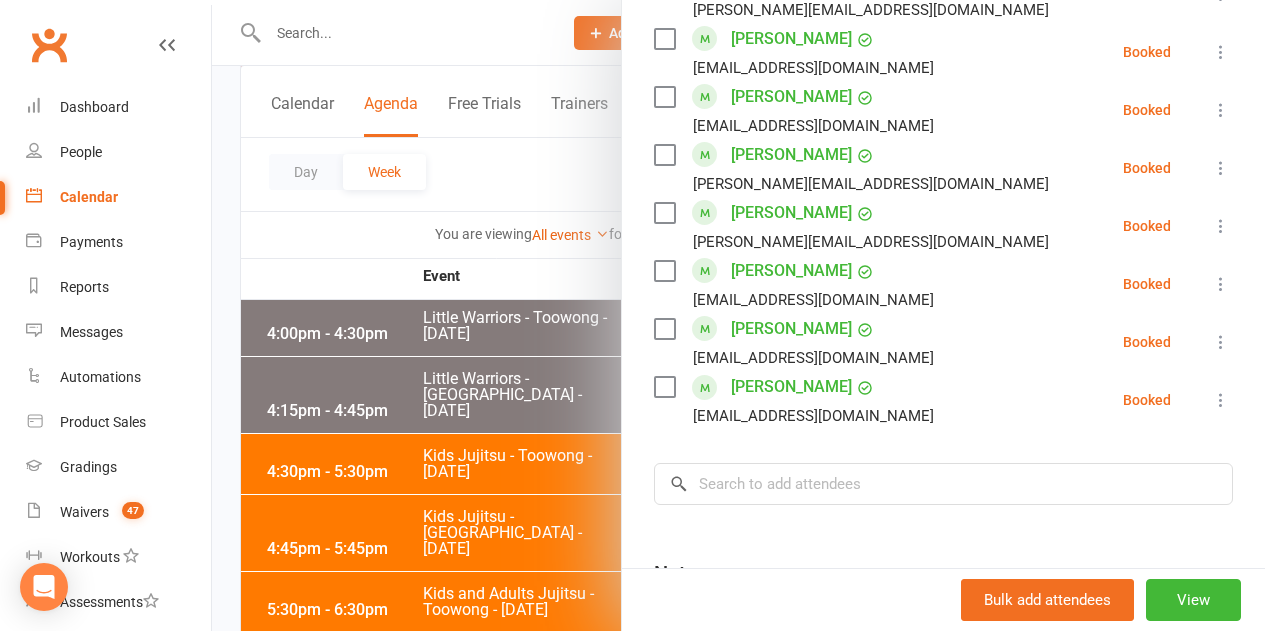 click at bounding box center (738, 315) 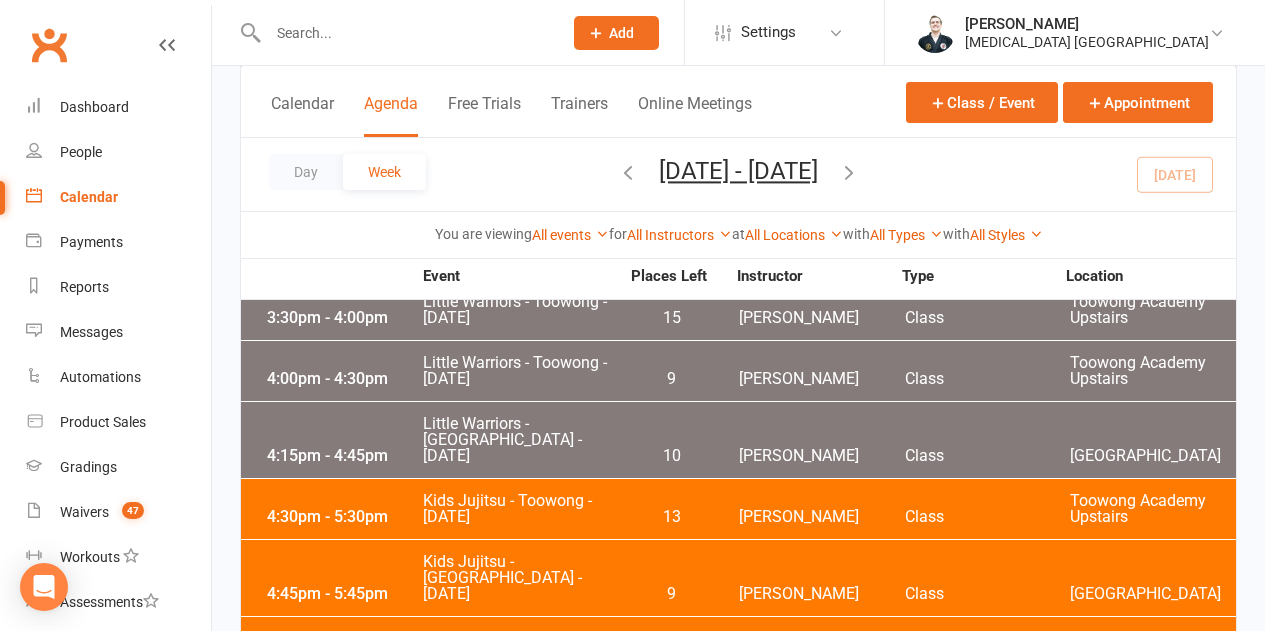 scroll, scrollTop: 2600, scrollLeft: 0, axis: vertical 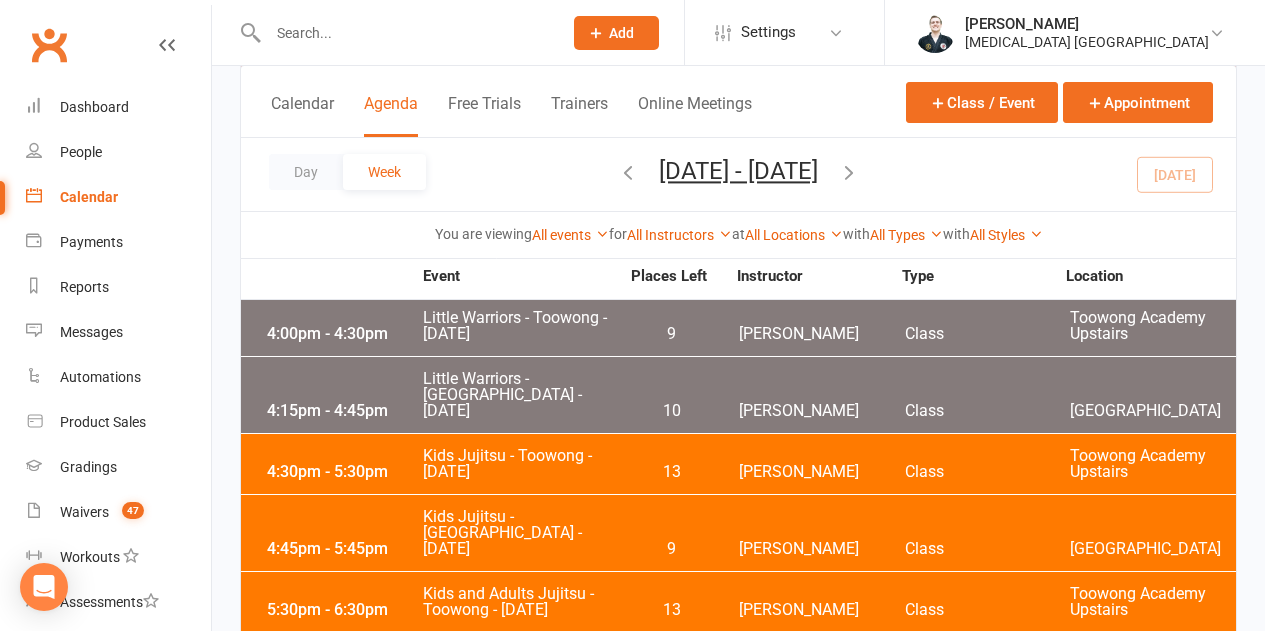 click on "Kids and Adults Jujitsu - Toowong - Wednesday" at bounding box center [520, 602] 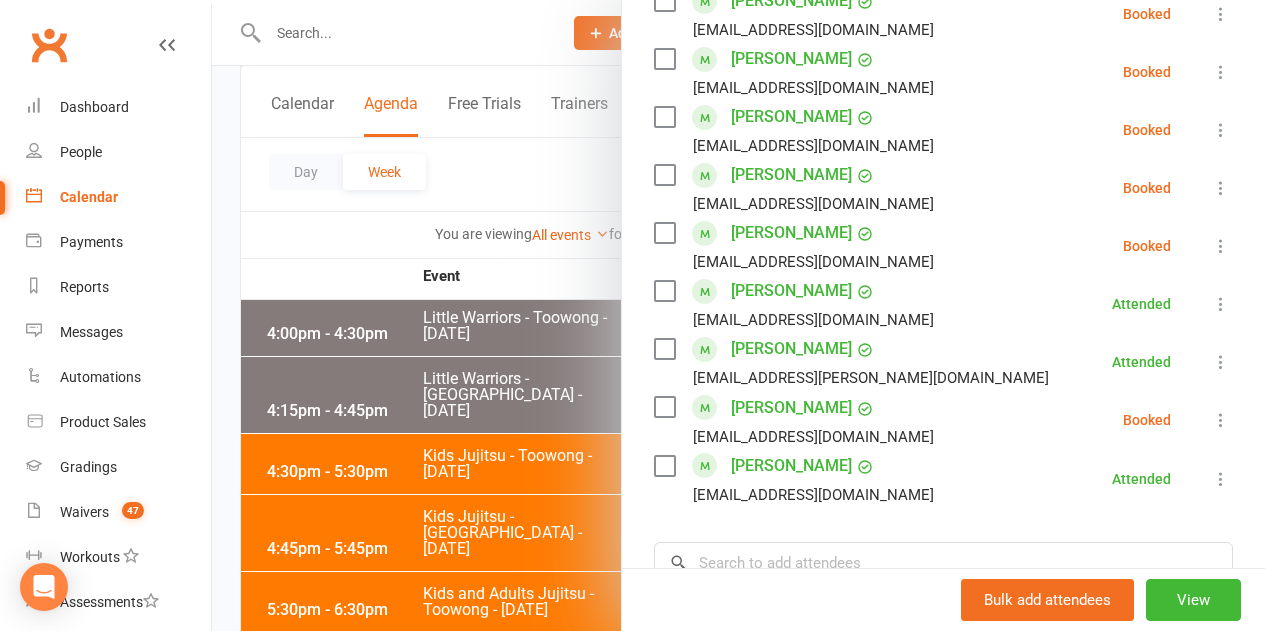 scroll, scrollTop: 862, scrollLeft: 0, axis: vertical 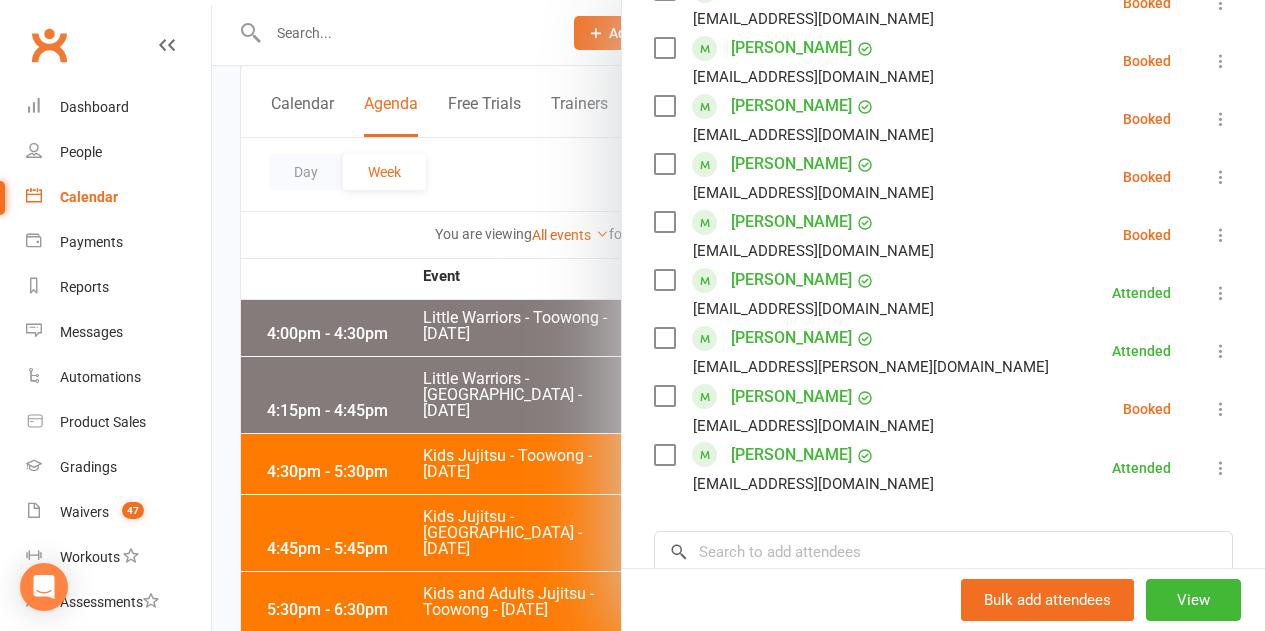 click at bounding box center (738, 315) 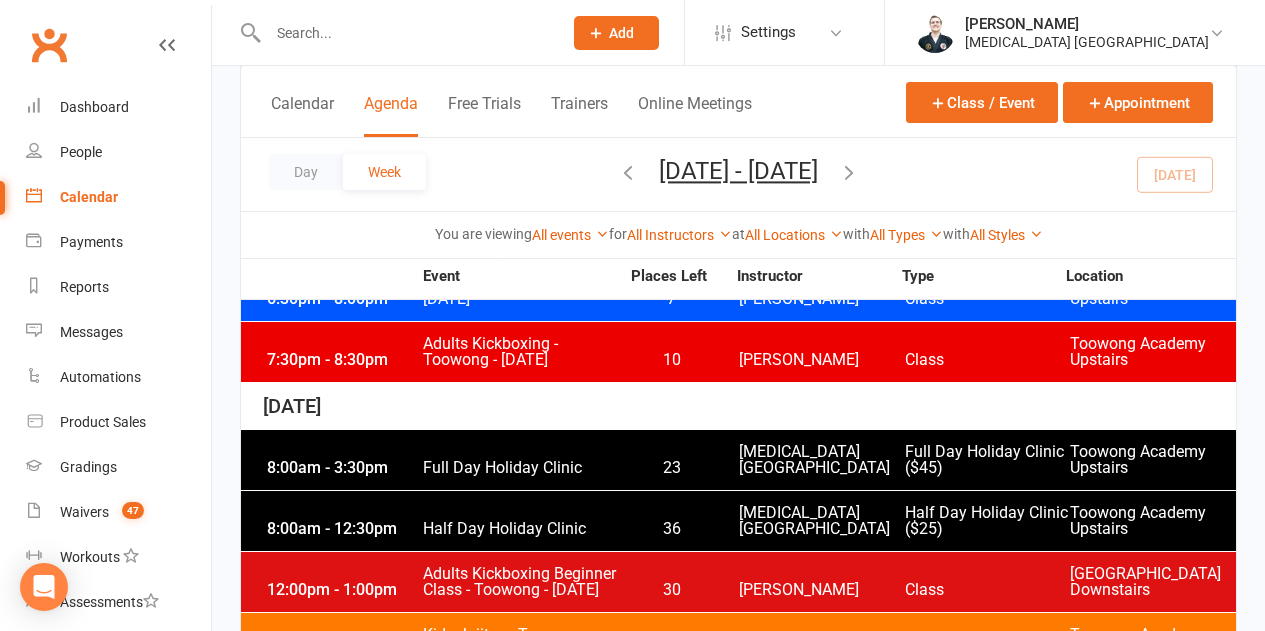 scroll, scrollTop: 3100, scrollLeft: 0, axis: vertical 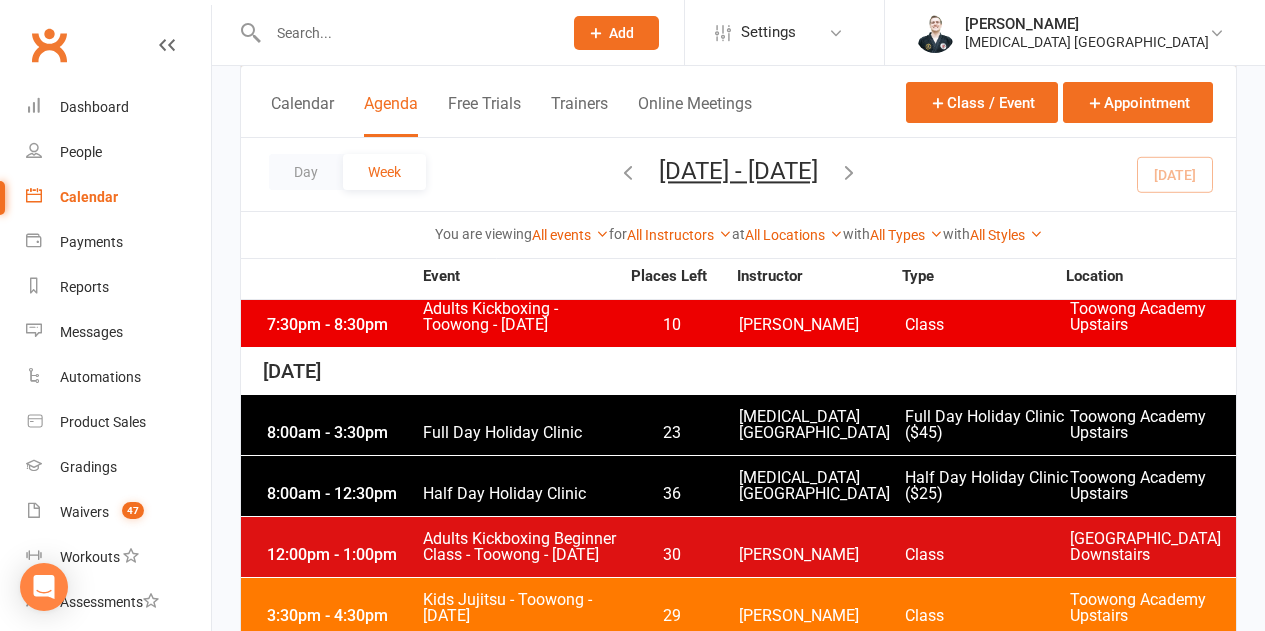 click on "Kids Jujitsu - Toowong - [DATE]" at bounding box center (520, 608) 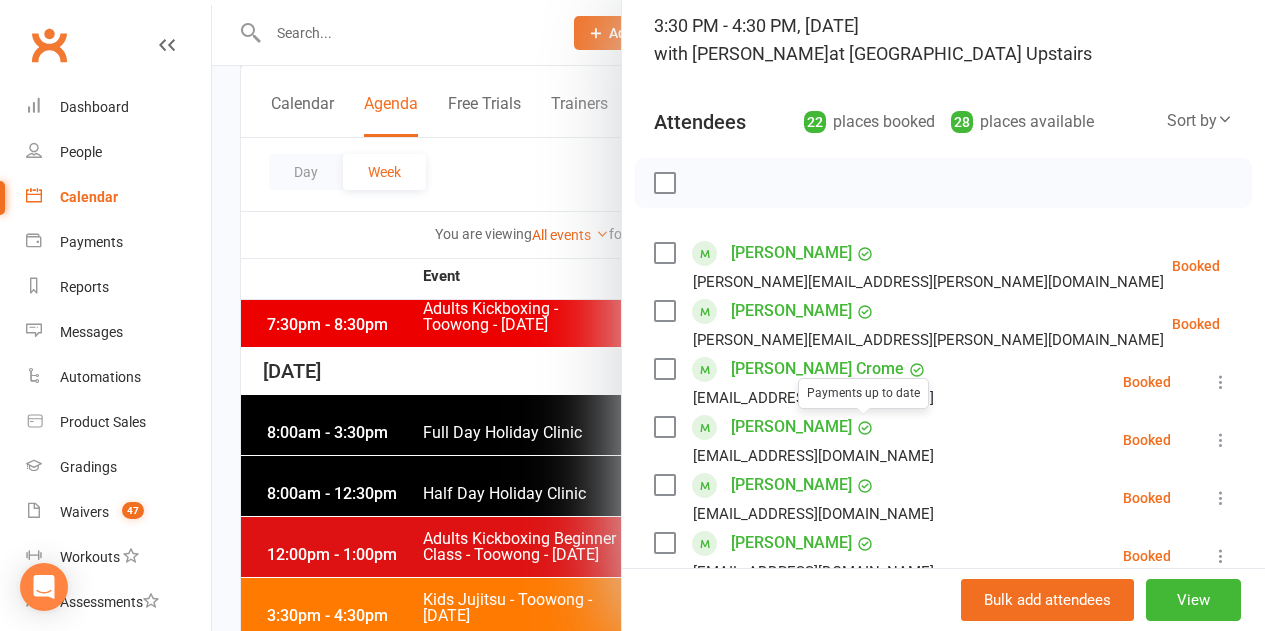 scroll, scrollTop: 100, scrollLeft: 0, axis: vertical 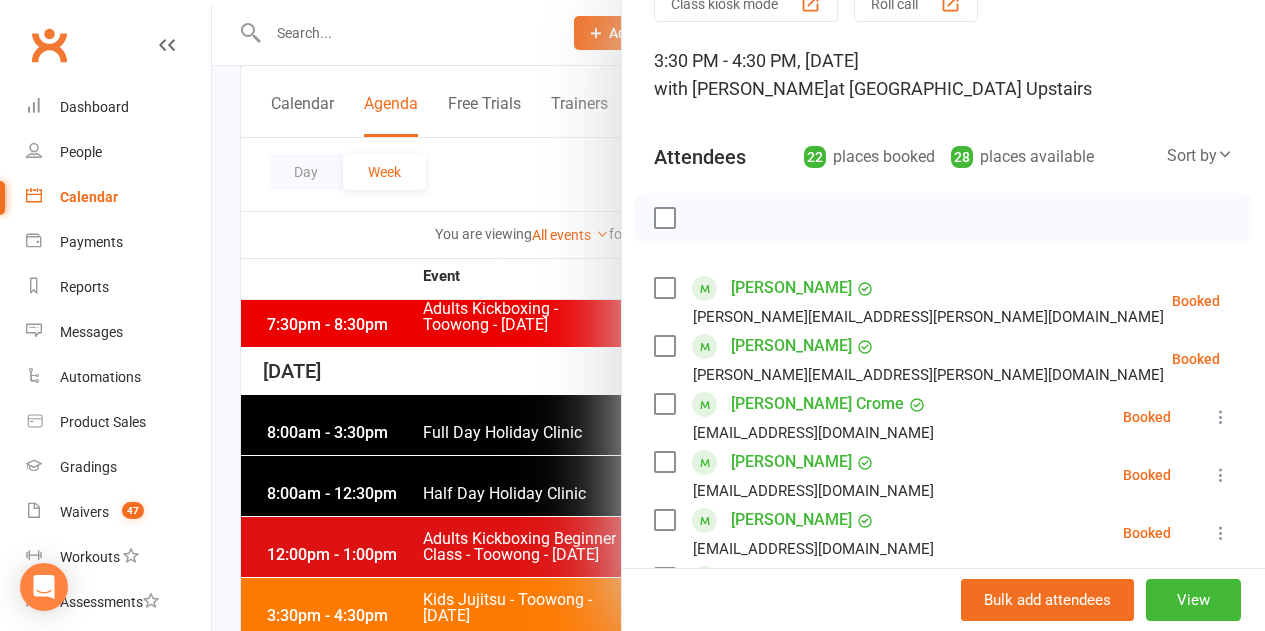 click on "Roll call" at bounding box center [916, 3] 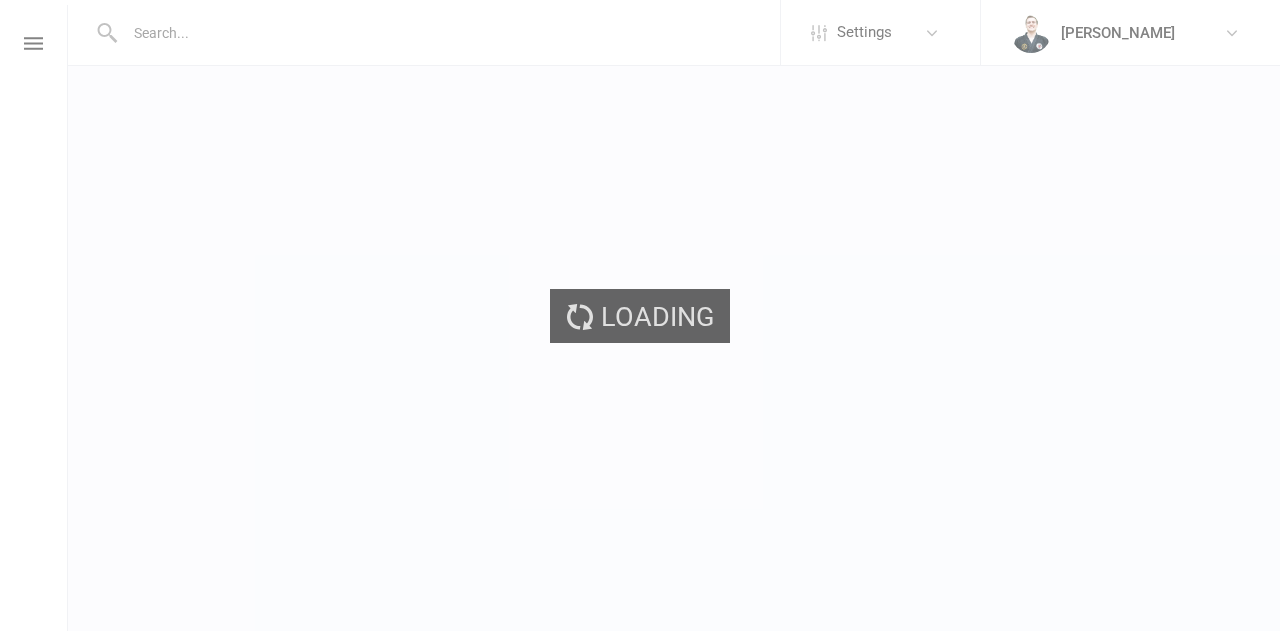 scroll, scrollTop: 0, scrollLeft: 0, axis: both 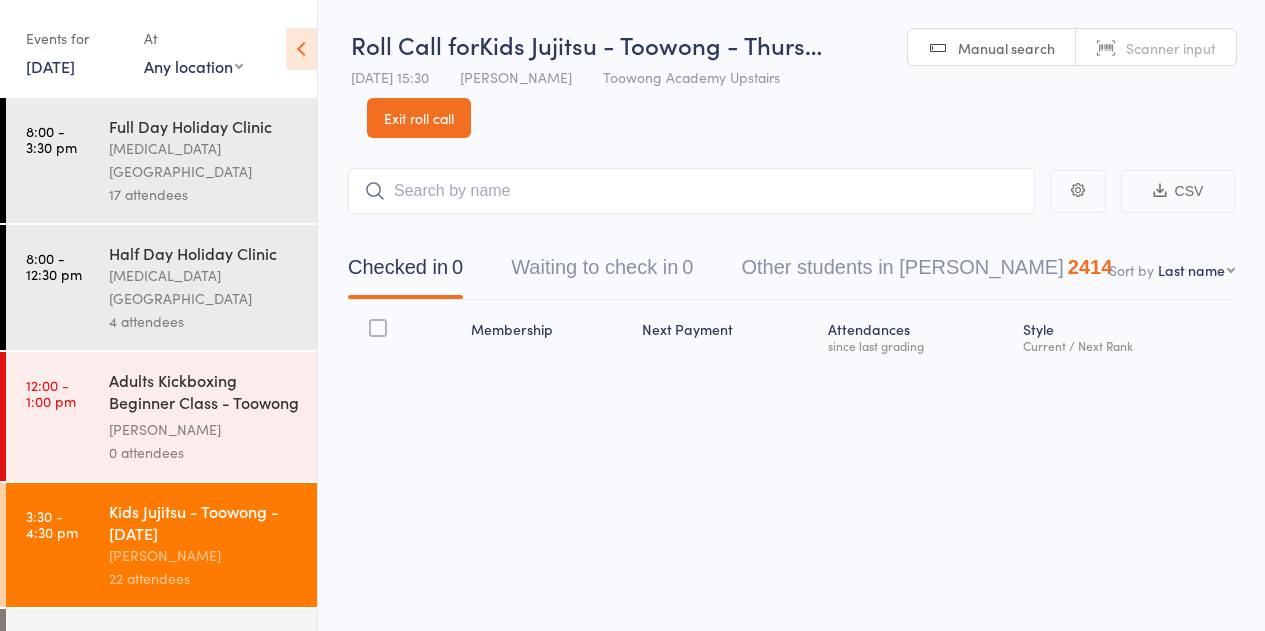 click on "Waiting to check in  0" at bounding box center (602, 272) 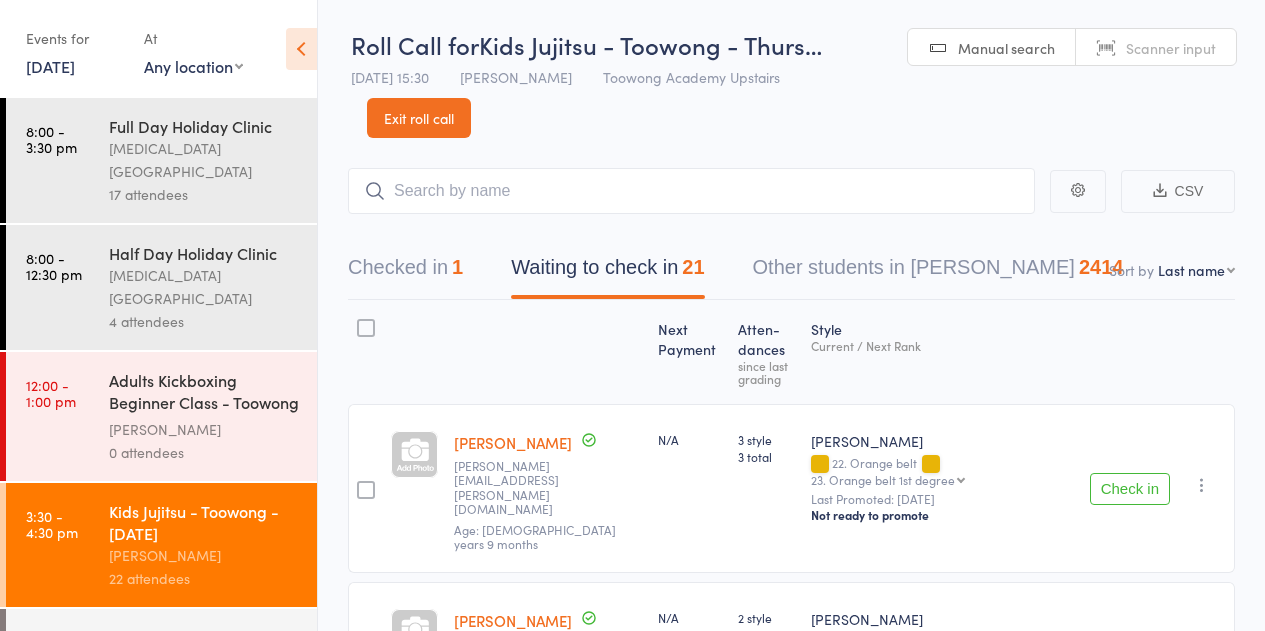click on "First name Last name Birthday today? Behind on payments? Check in time Next payment date Next payment amount Membership name Membership expires Ready to grade Style and Rank Style attendance count All attendance count Last Promoted" at bounding box center (1196, 270) 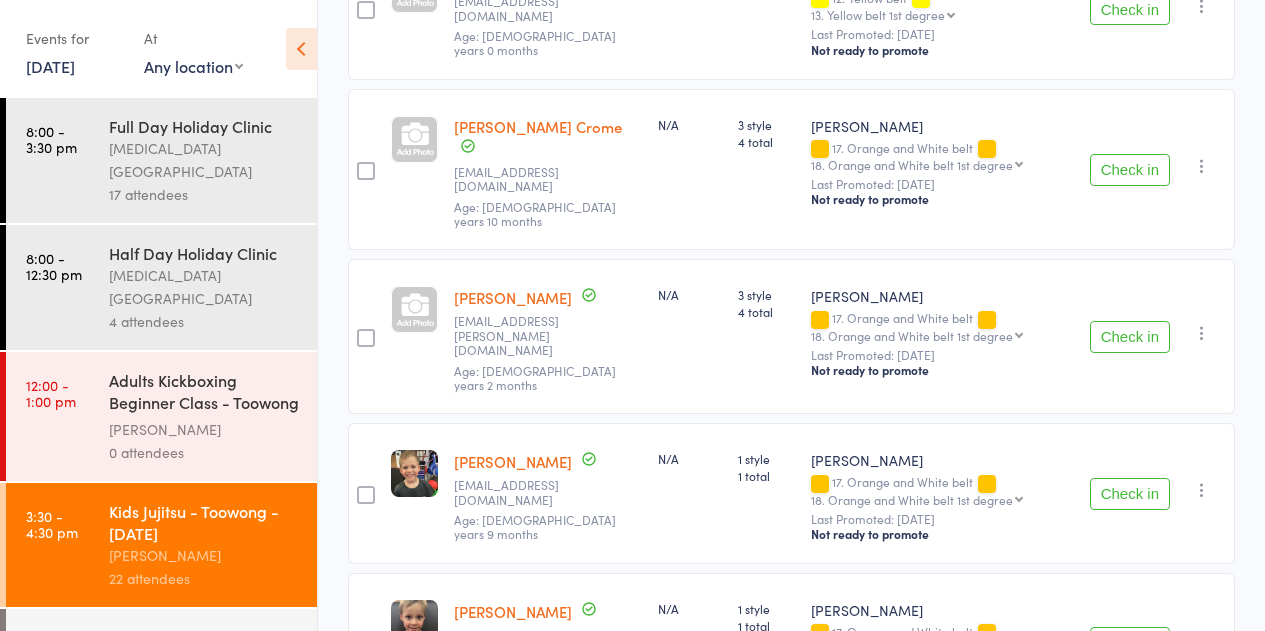 scroll, scrollTop: 800, scrollLeft: 0, axis: vertical 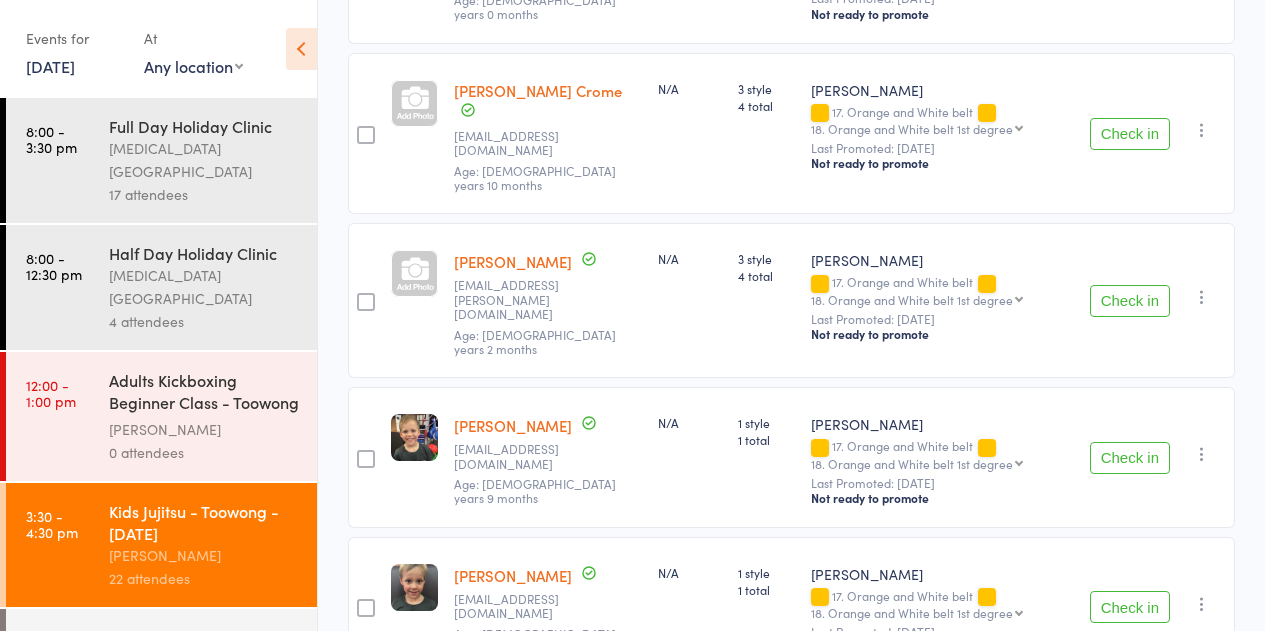 click on "Check in" at bounding box center [1130, 458] 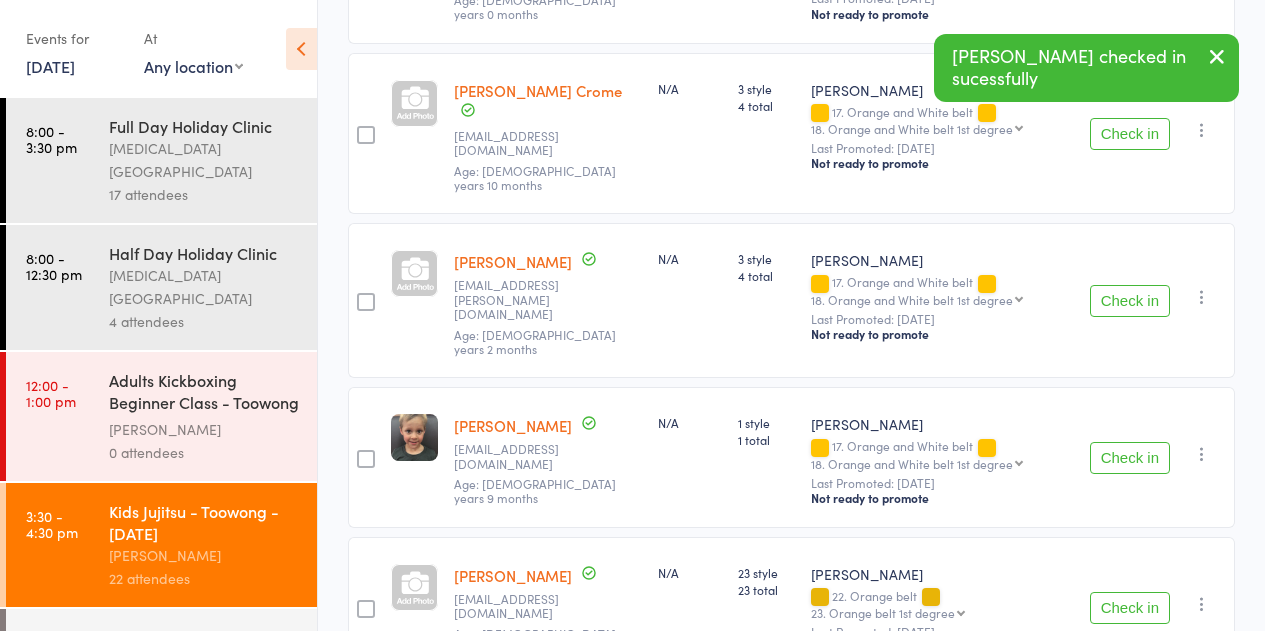 click on "Check in" at bounding box center (1130, 458) 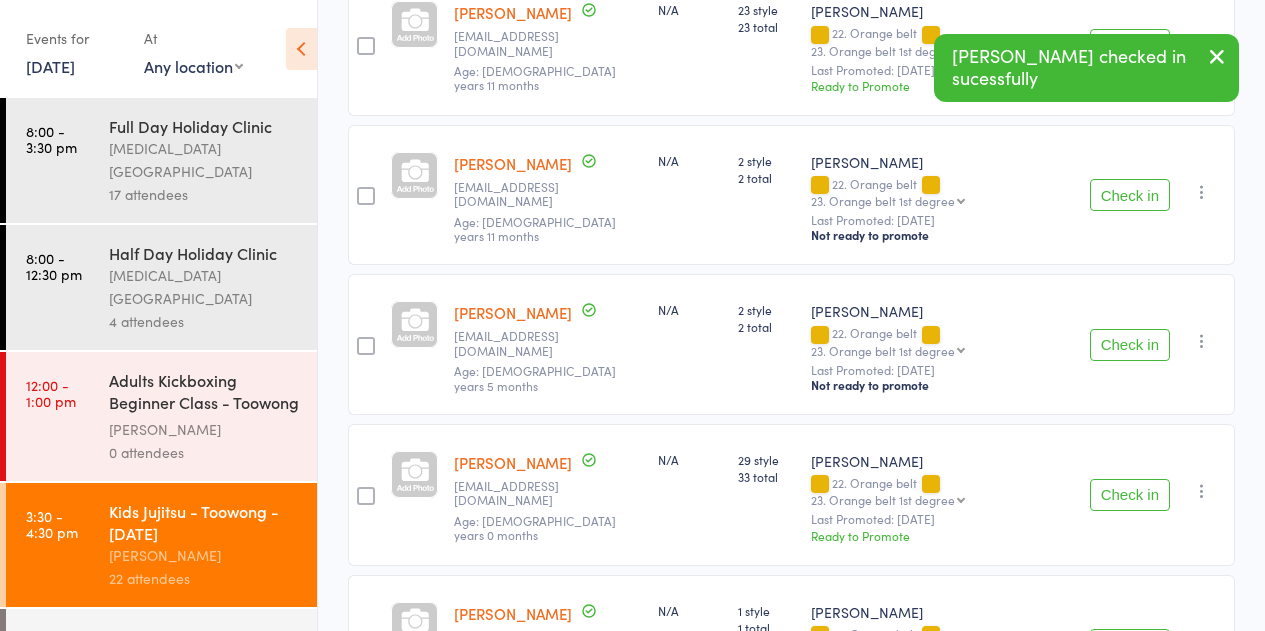 scroll, scrollTop: 1300, scrollLeft: 0, axis: vertical 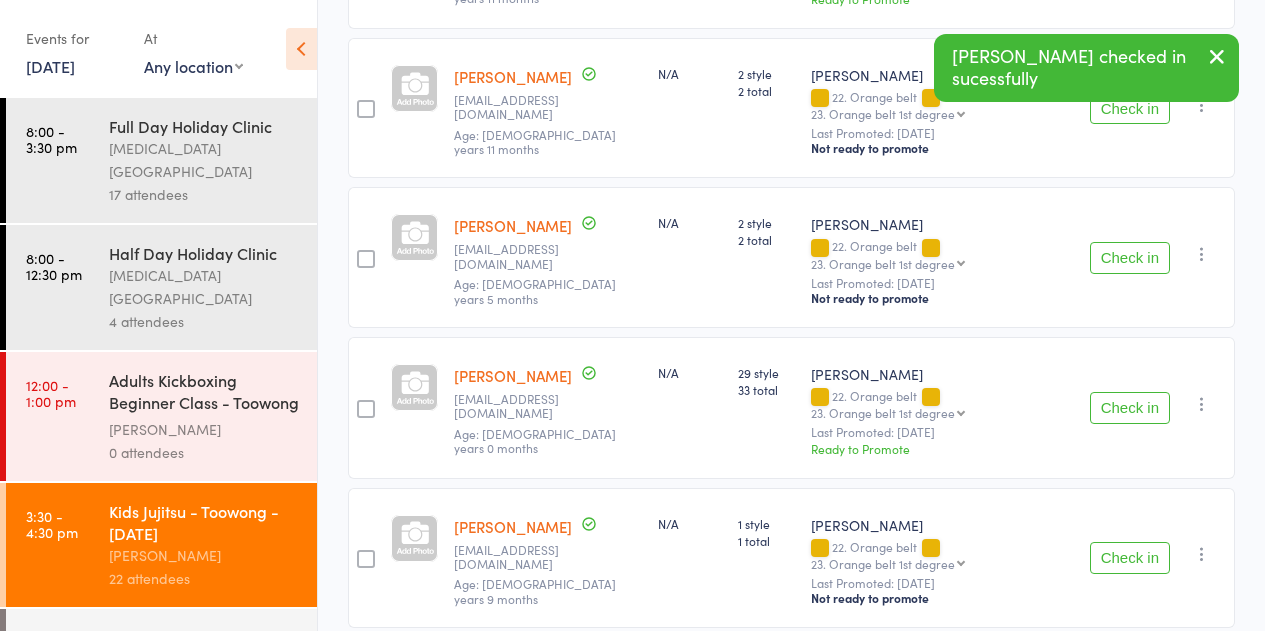 click on "Check in" at bounding box center [1130, 408] 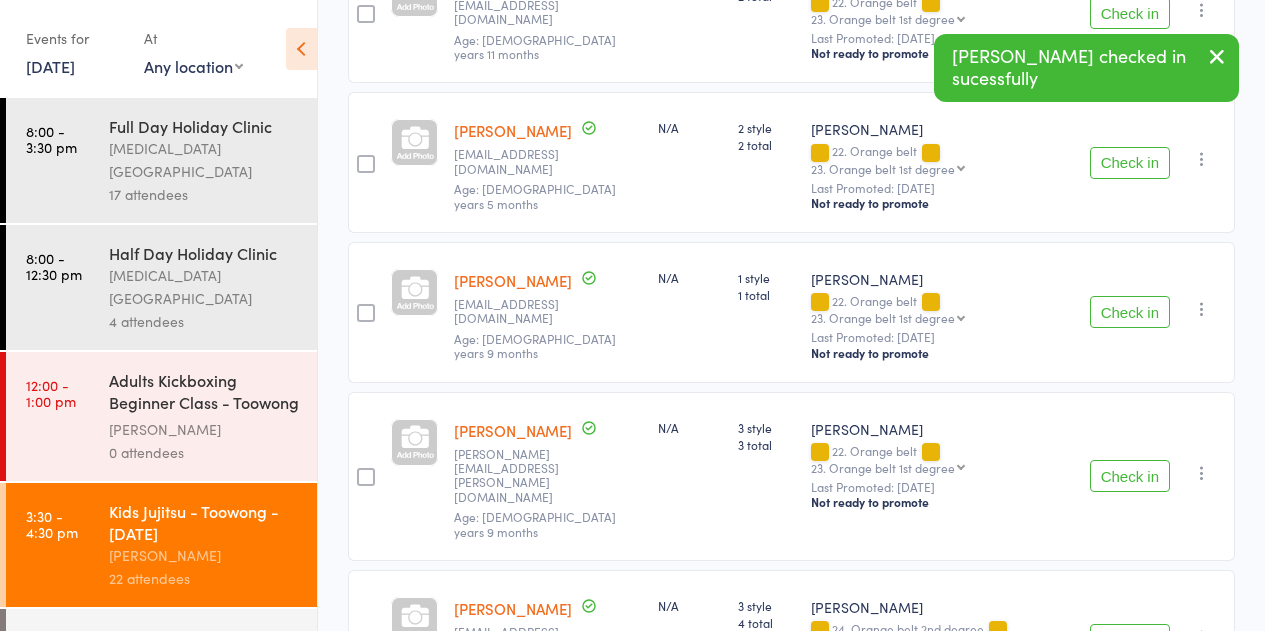 scroll, scrollTop: 1500, scrollLeft: 0, axis: vertical 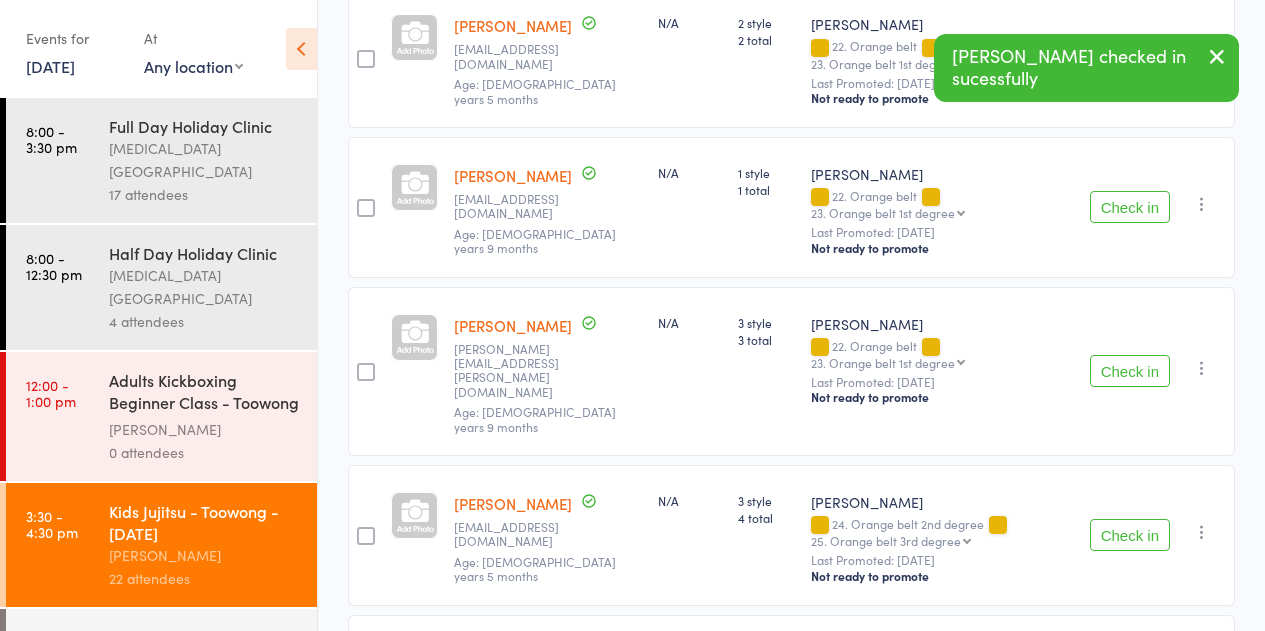 click on "Check in" at bounding box center (1130, 371) 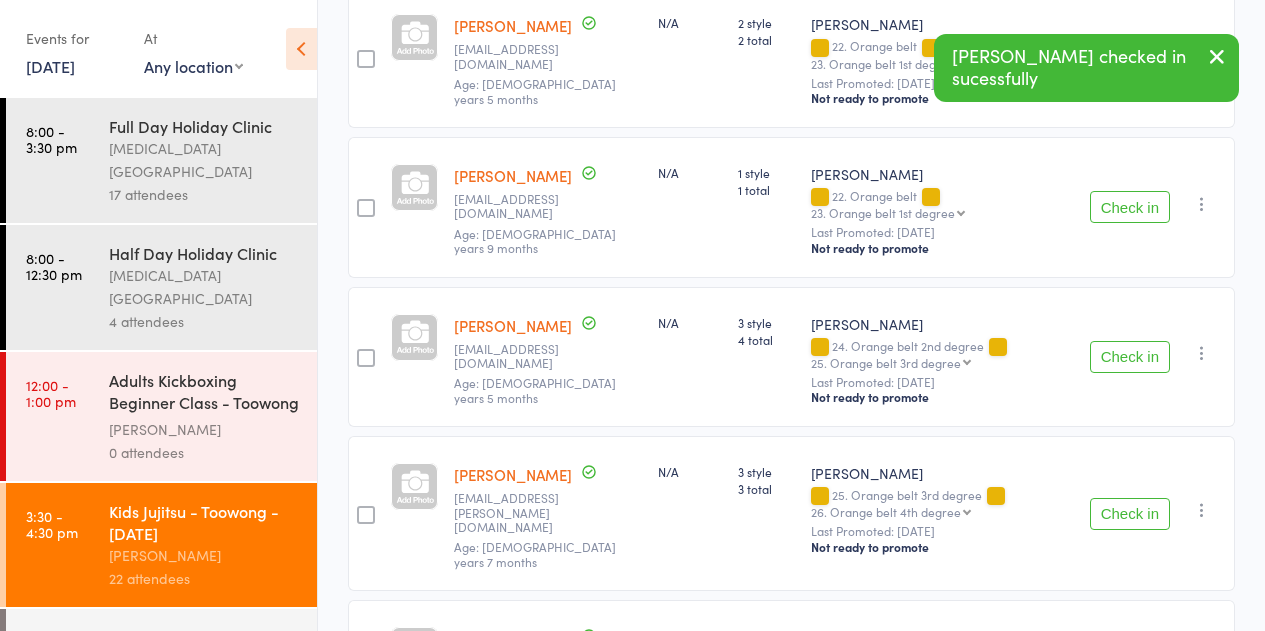 click on "Check in" at bounding box center (1130, 514) 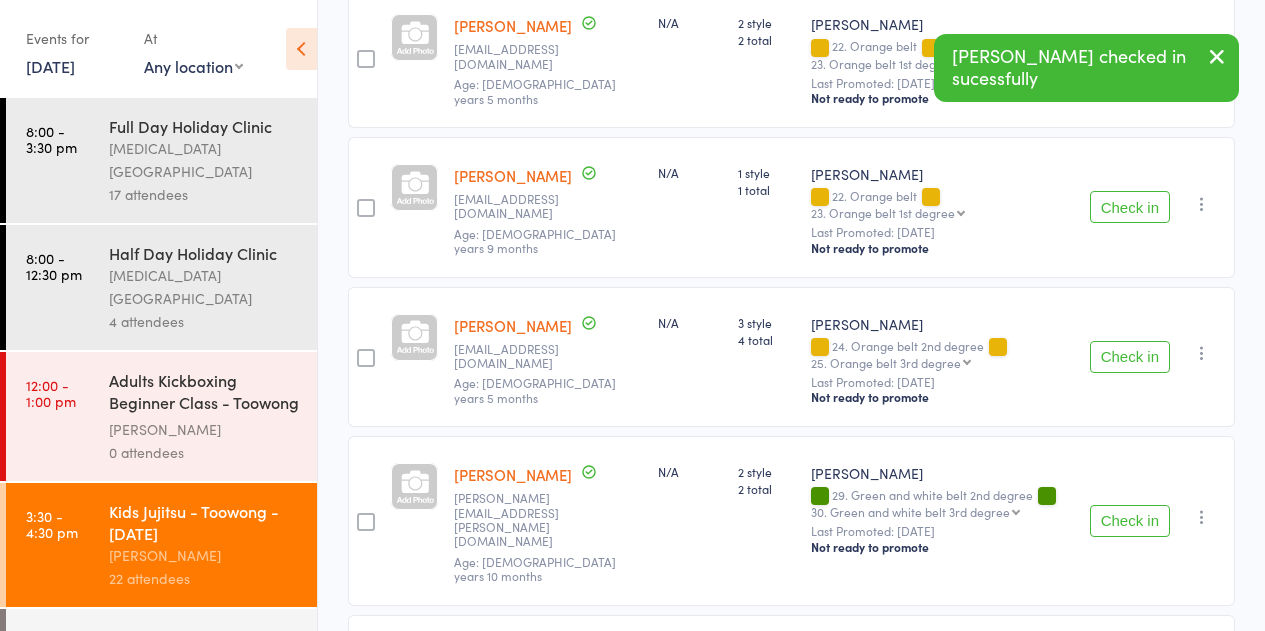 click on "Check in" at bounding box center [1130, 521] 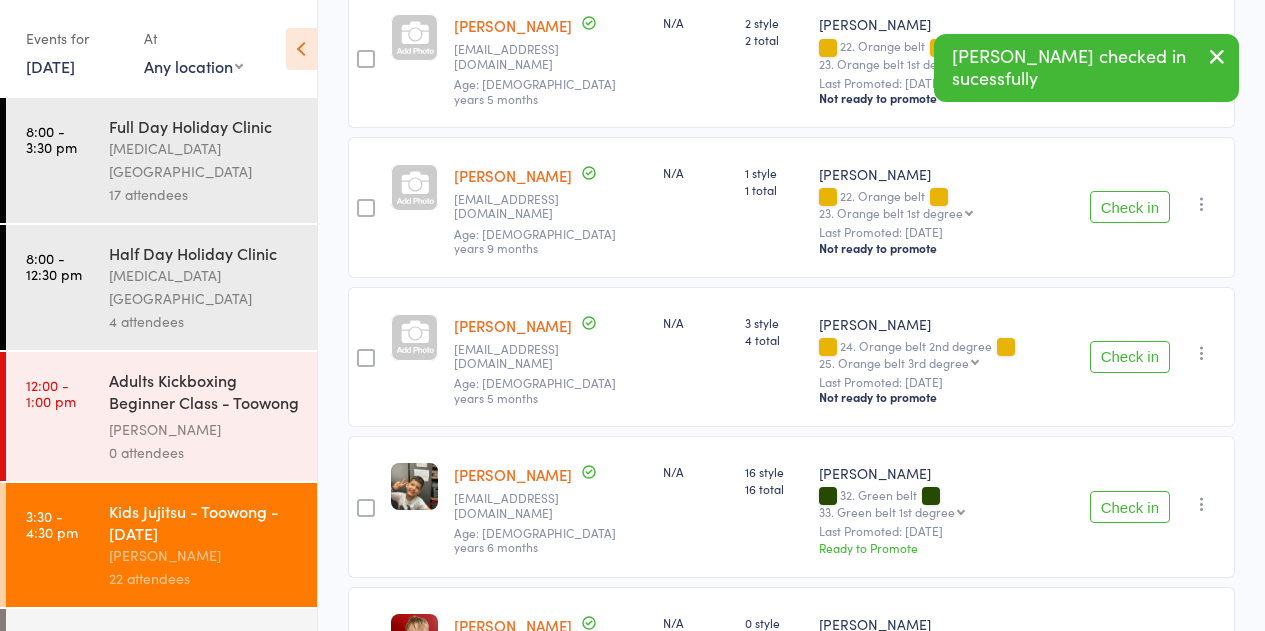 click on "Check in" at bounding box center [1130, 507] 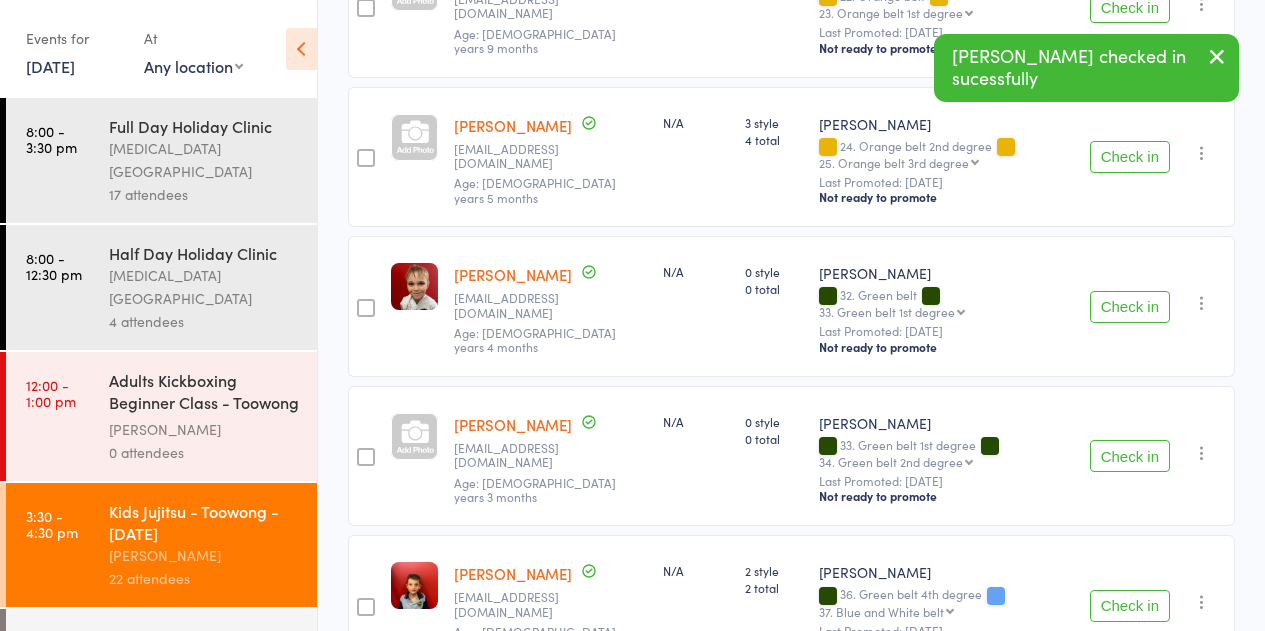 scroll, scrollTop: 1900, scrollLeft: 0, axis: vertical 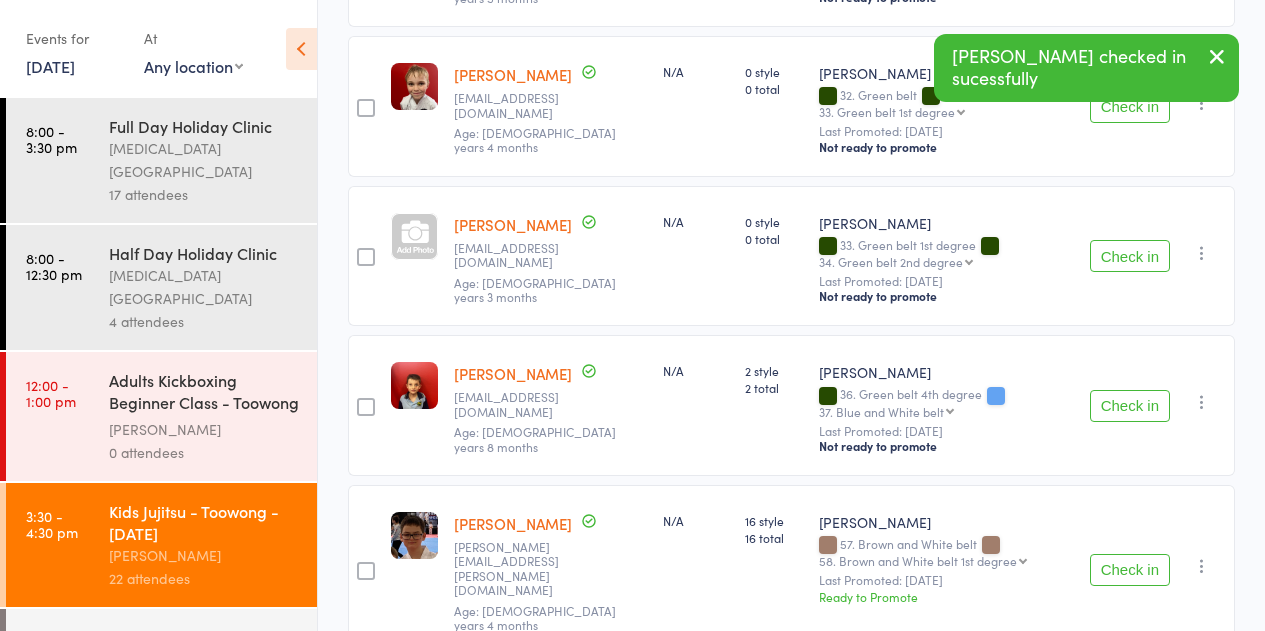 click on "Check in" at bounding box center (1130, 570) 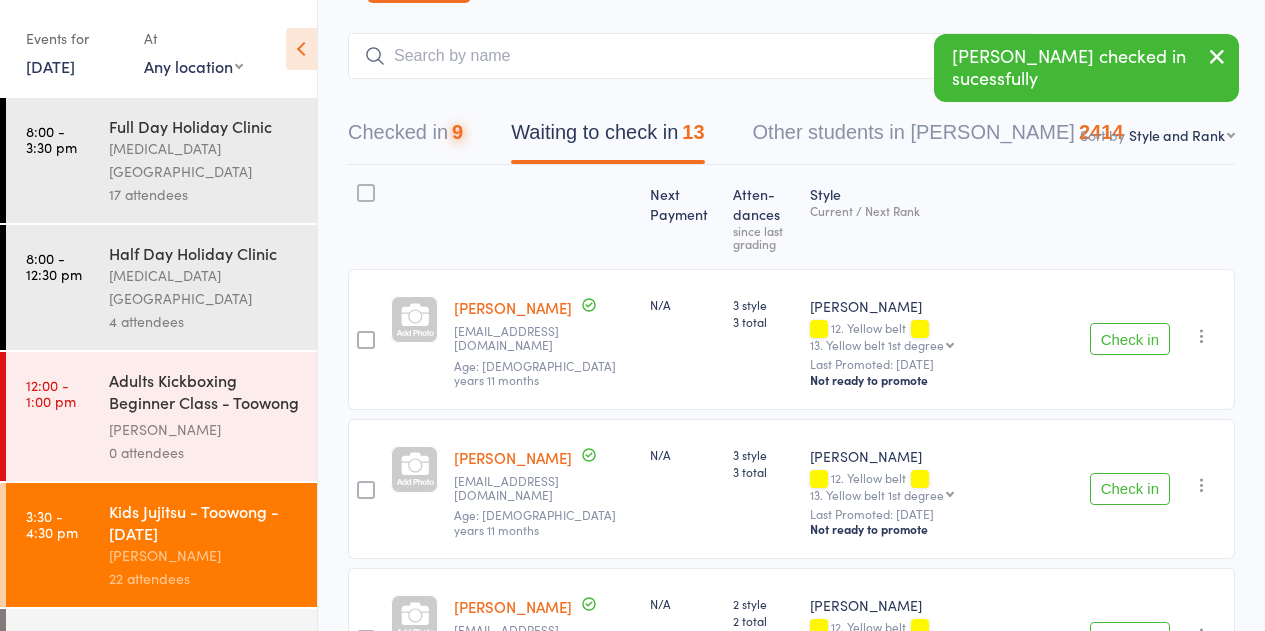 scroll, scrollTop: 100, scrollLeft: 0, axis: vertical 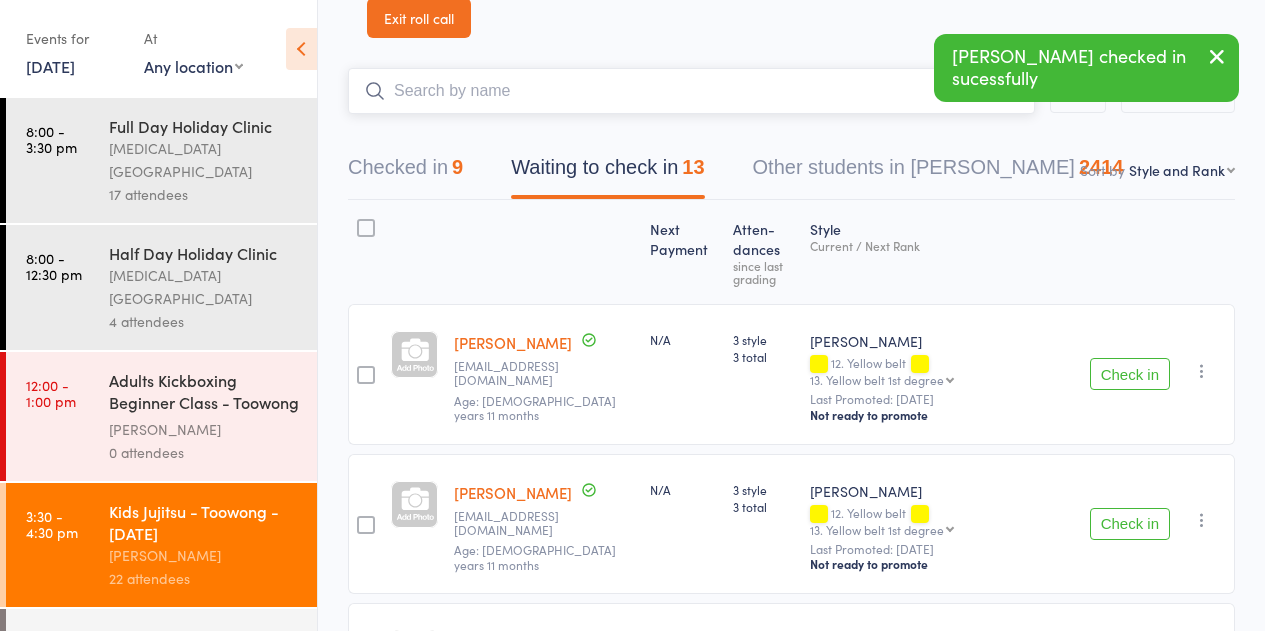 click at bounding box center (691, 91) 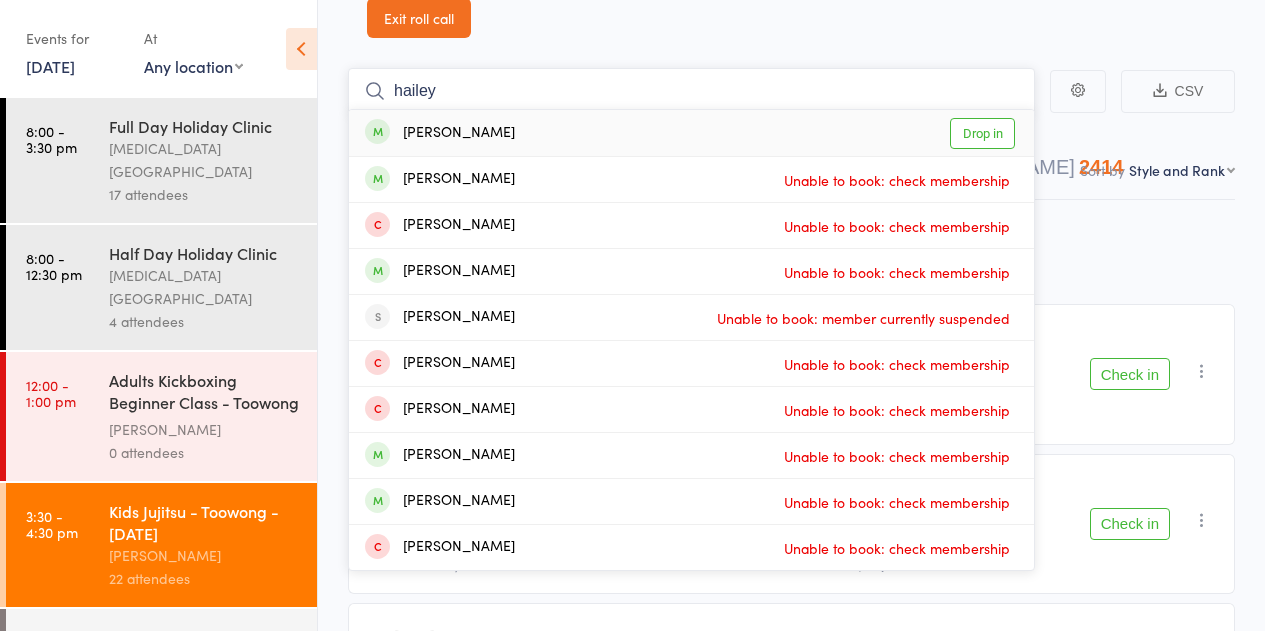 type on "hailey" 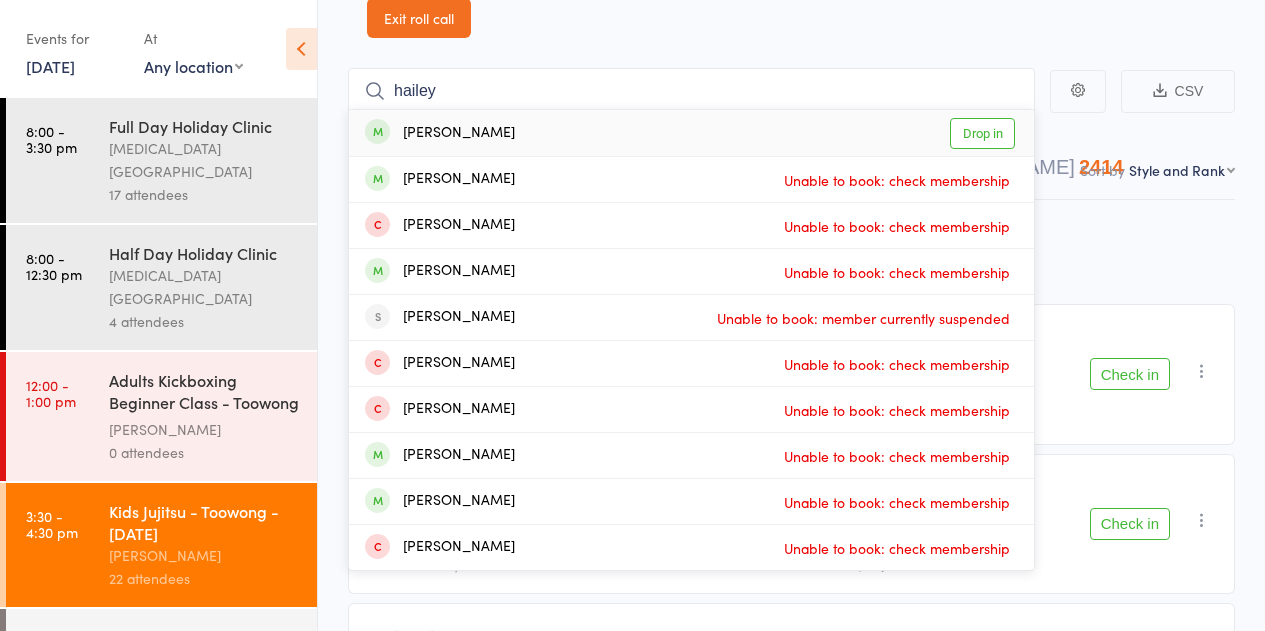 click on "Hailey Salarda Drop in" at bounding box center (691, 133) 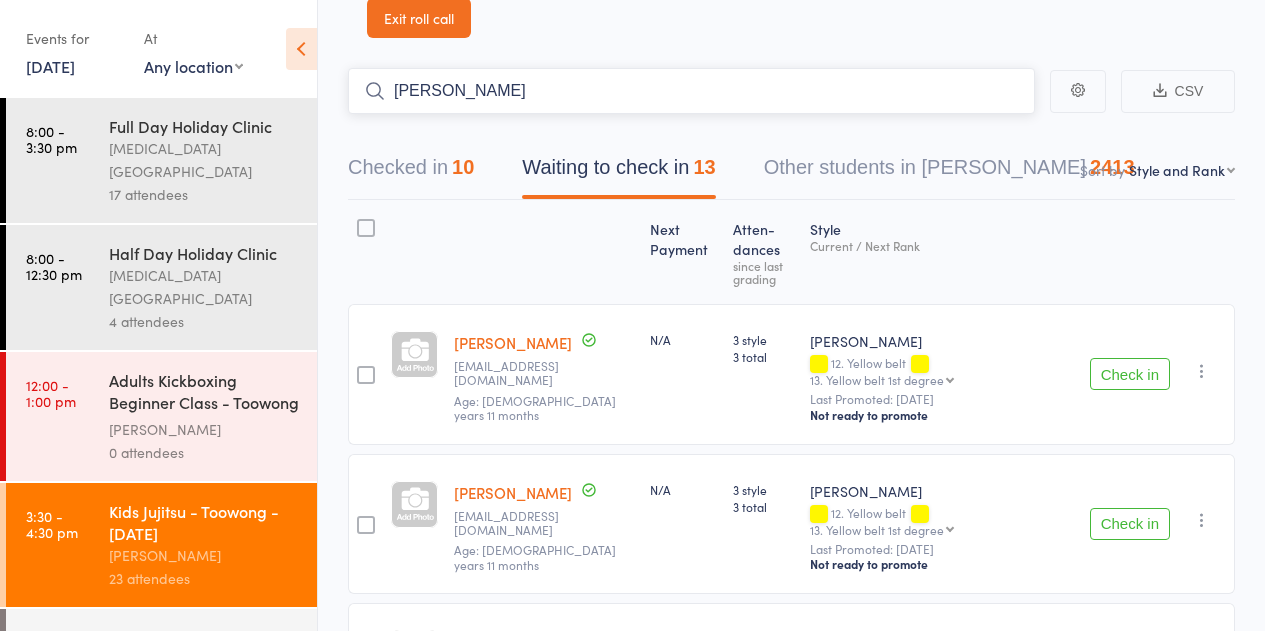 type on "yang" 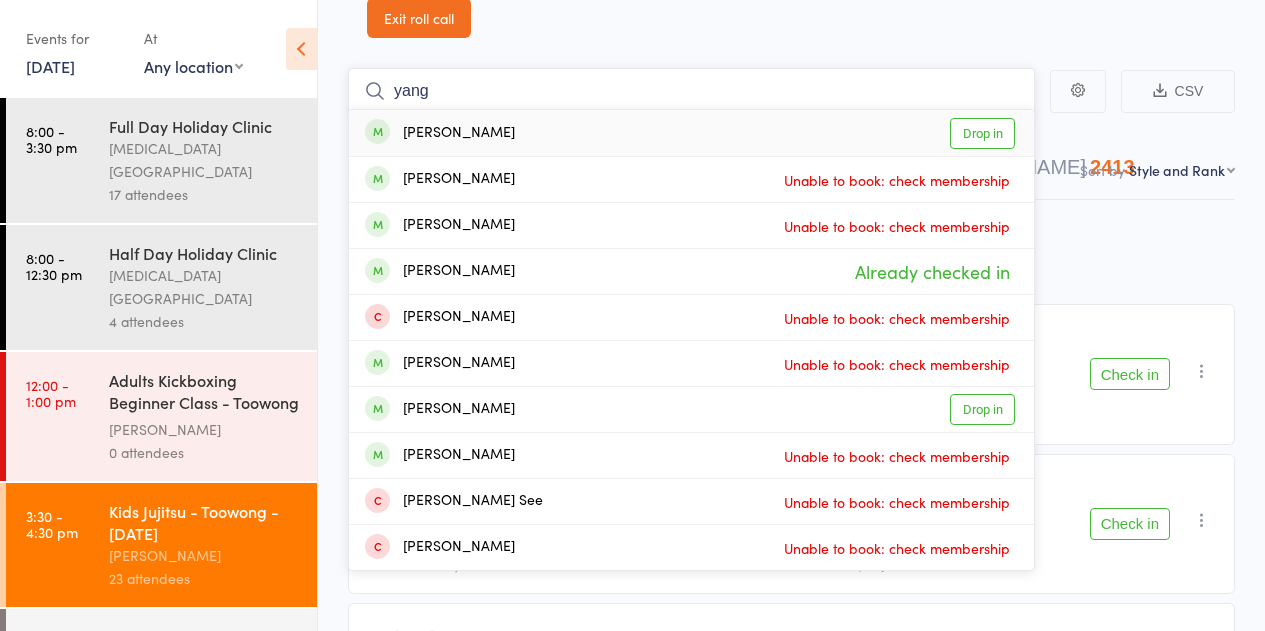 click on "yang" at bounding box center (691, 91) 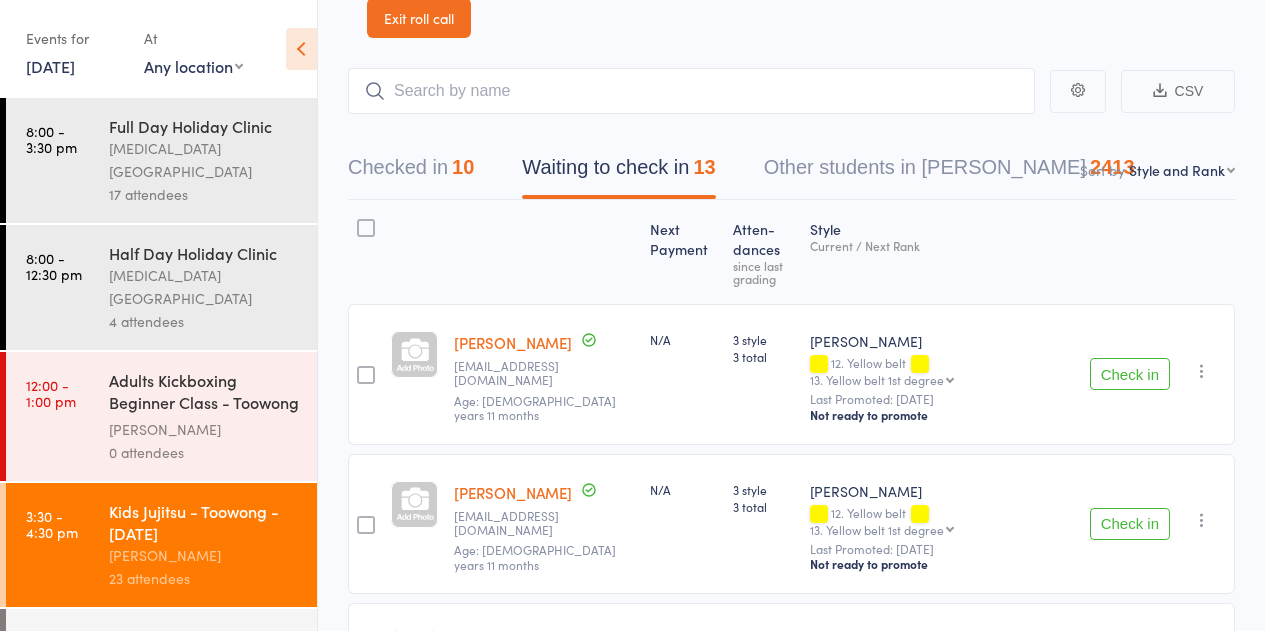 click at bounding box center [414, 252] 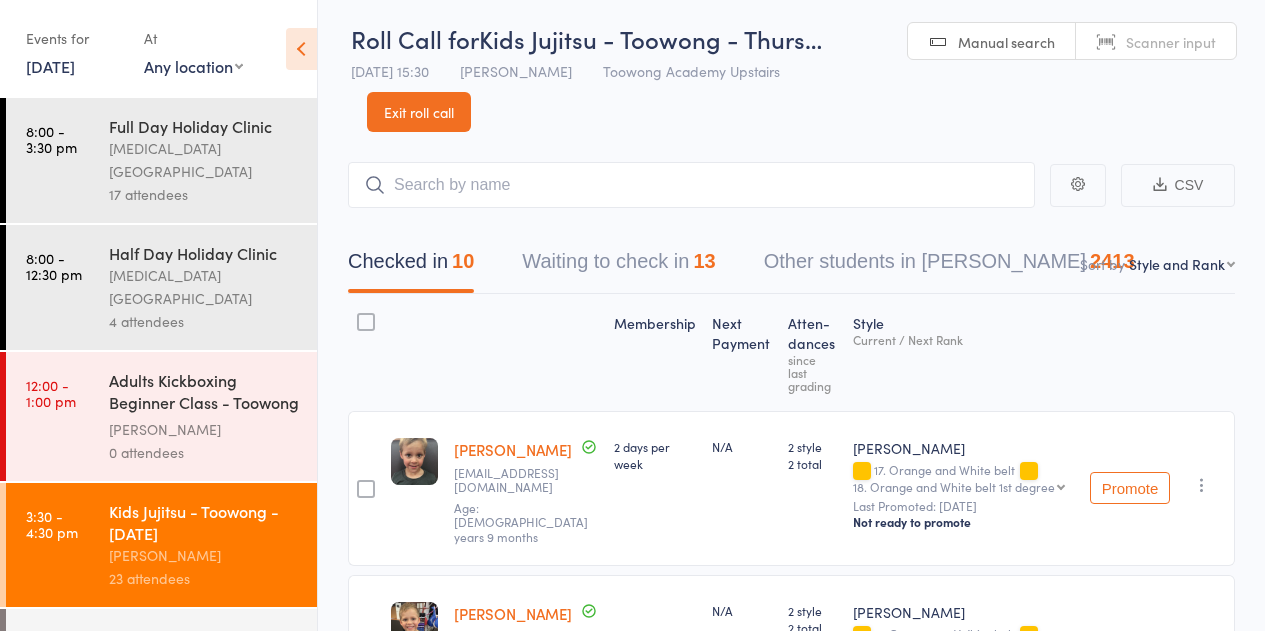 scroll, scrollTop: 0, scrollLeft: 0, axis: both 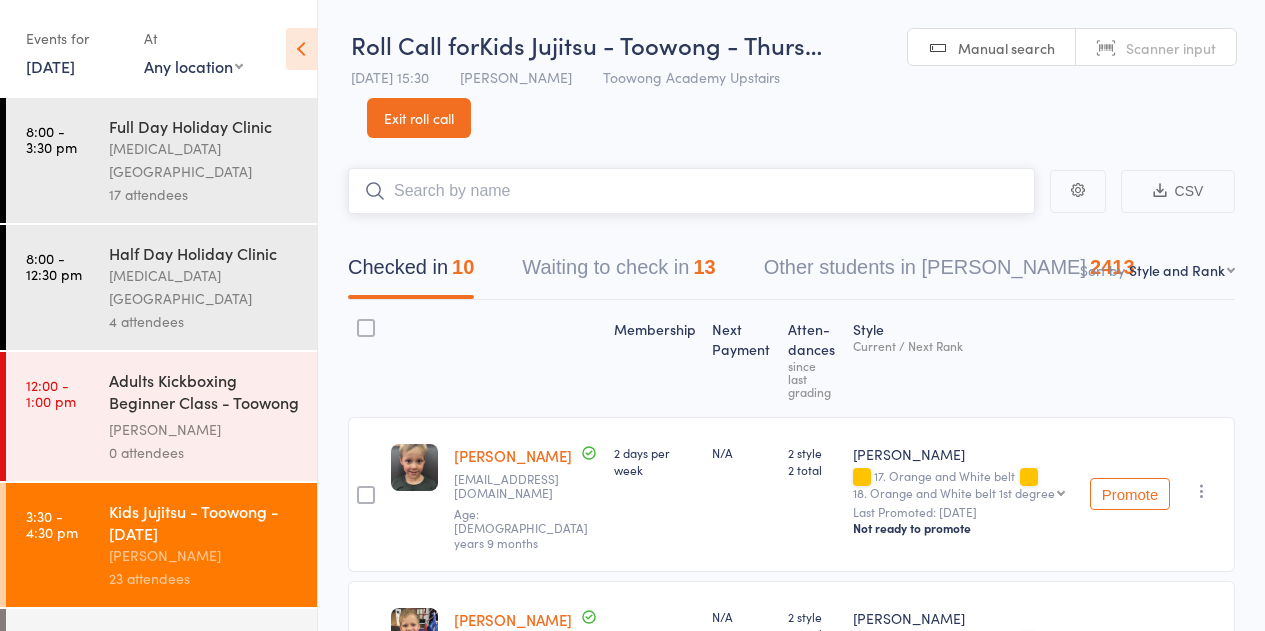 click at bounding box center [691, 191] 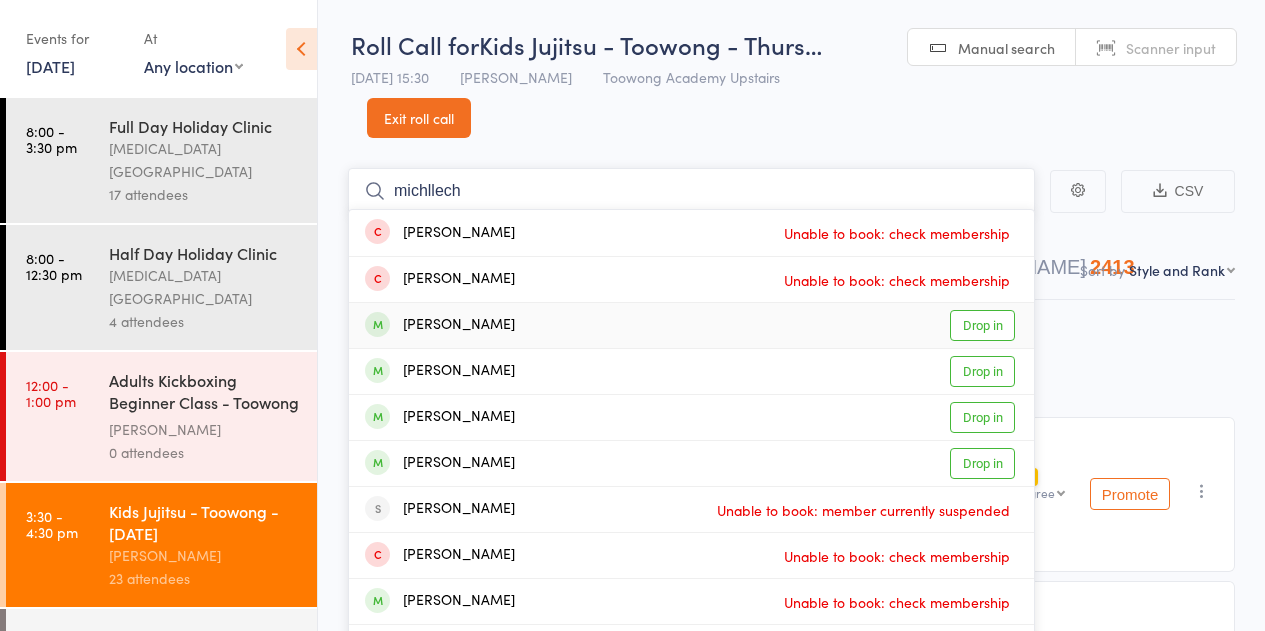 type on "michllech" 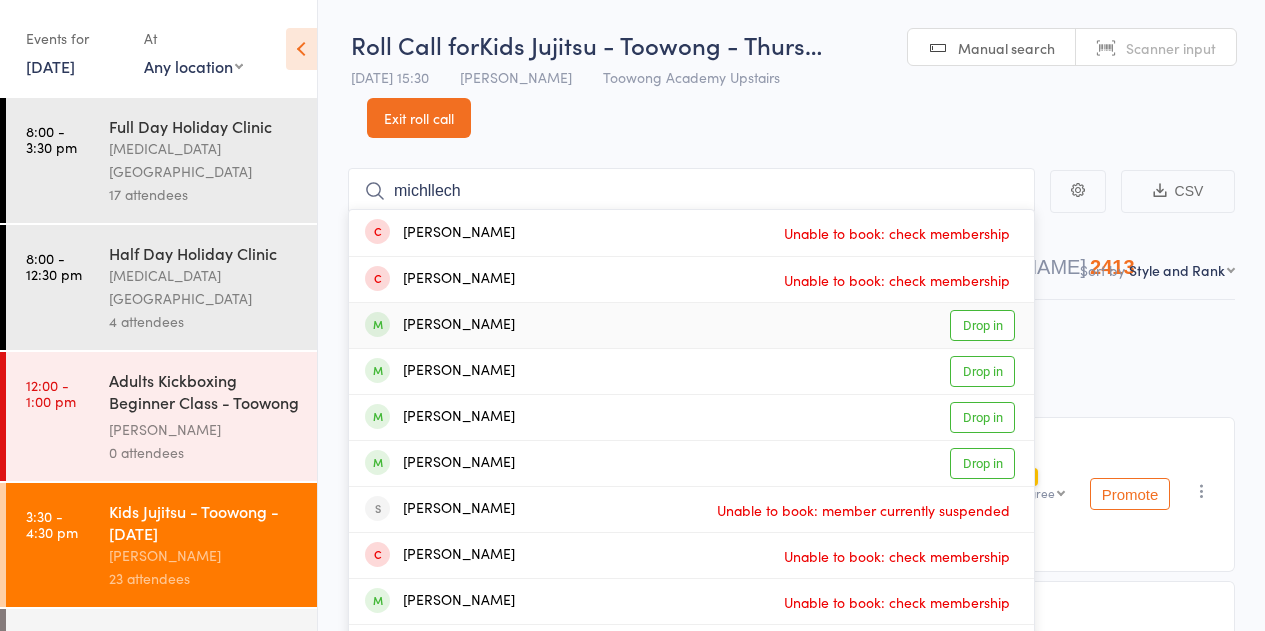 click on "Michelle Cheung Drop in" at bounding box center [691, 325] 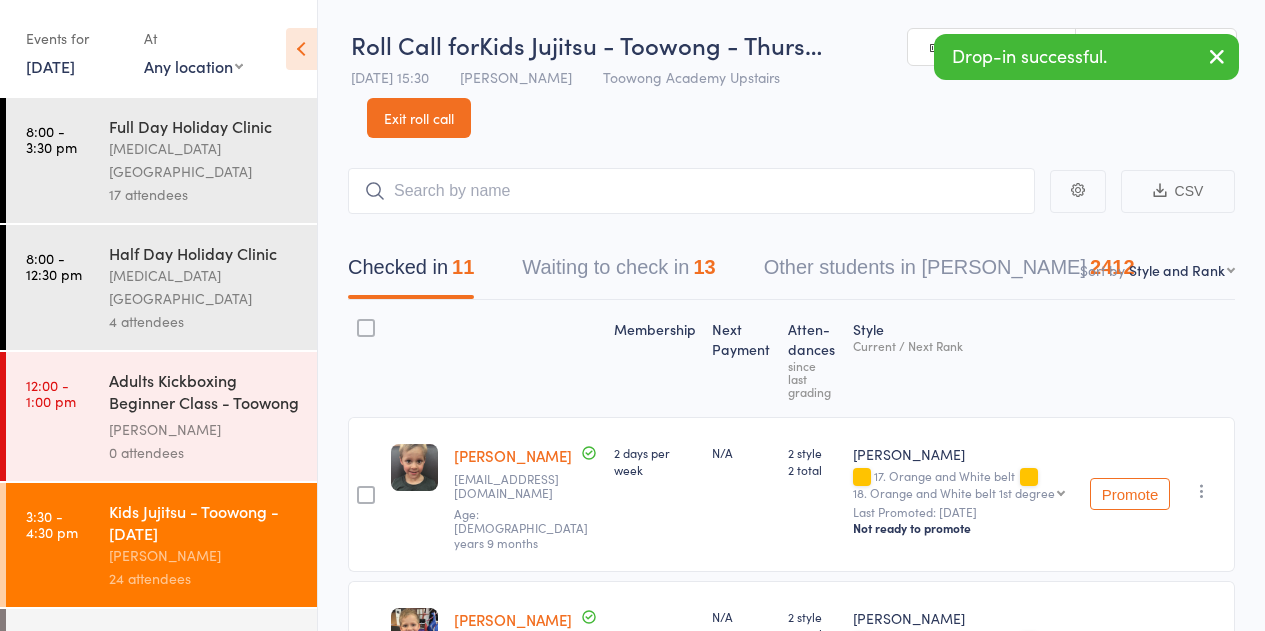 click at bounding box center [526, 358] 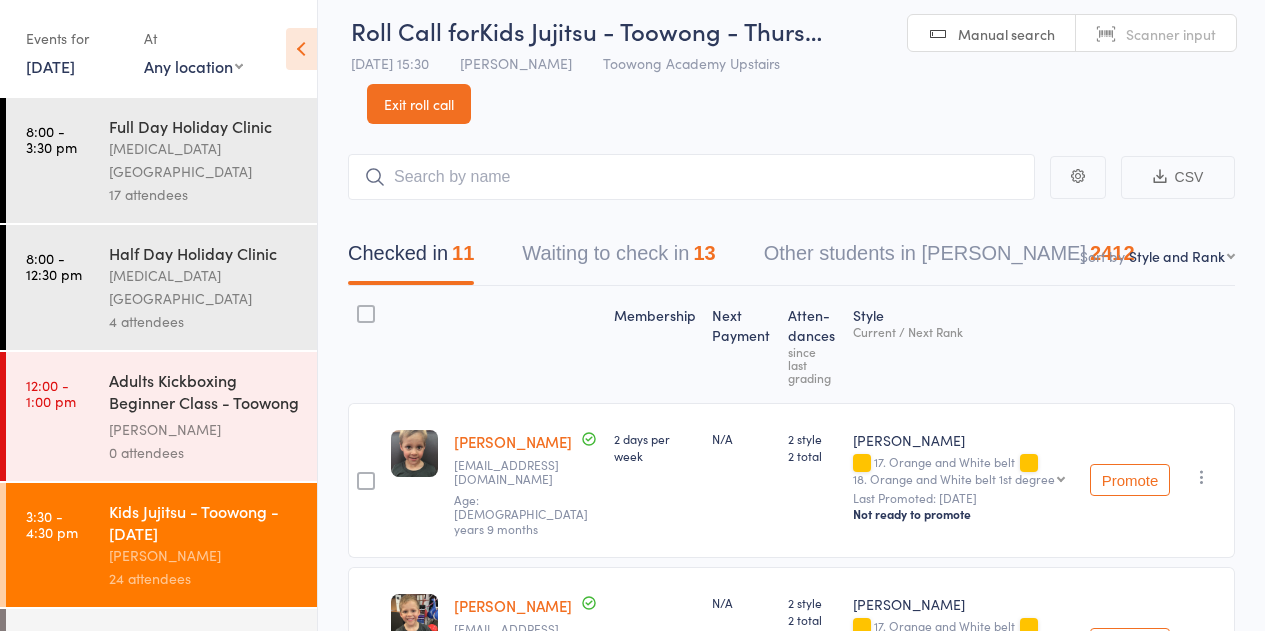 scroll, scrollTop: 0, scrollLeft: 0, axis: both 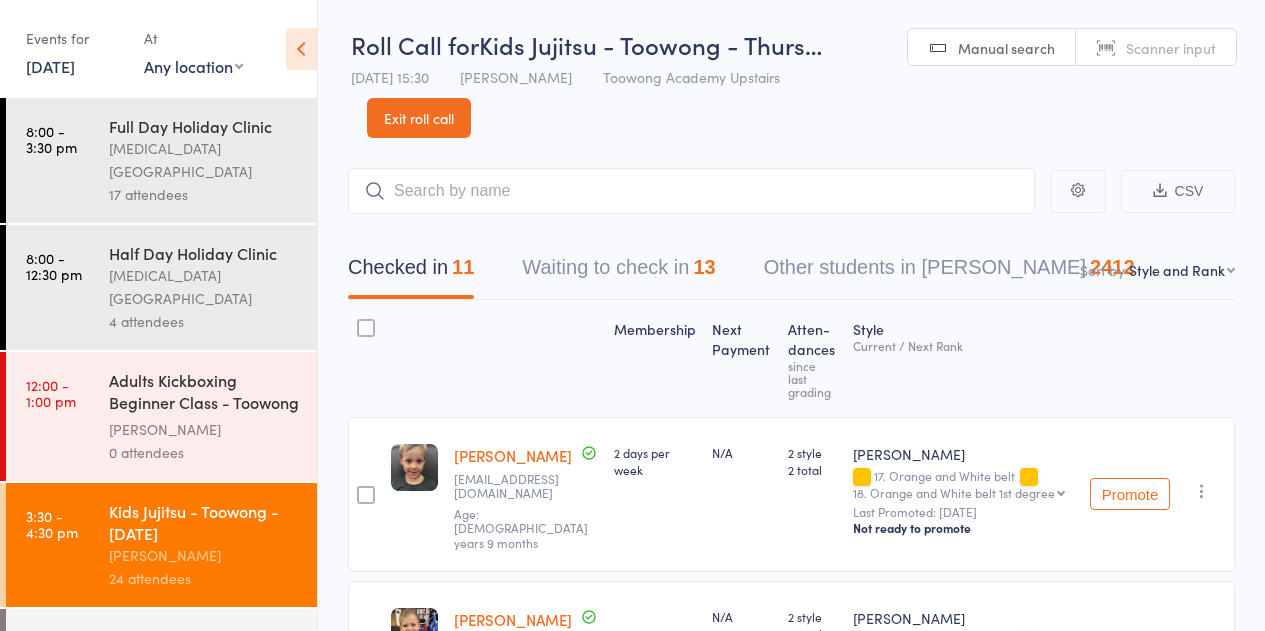 click on "Exit roll call" at bounding box center (419, 118) 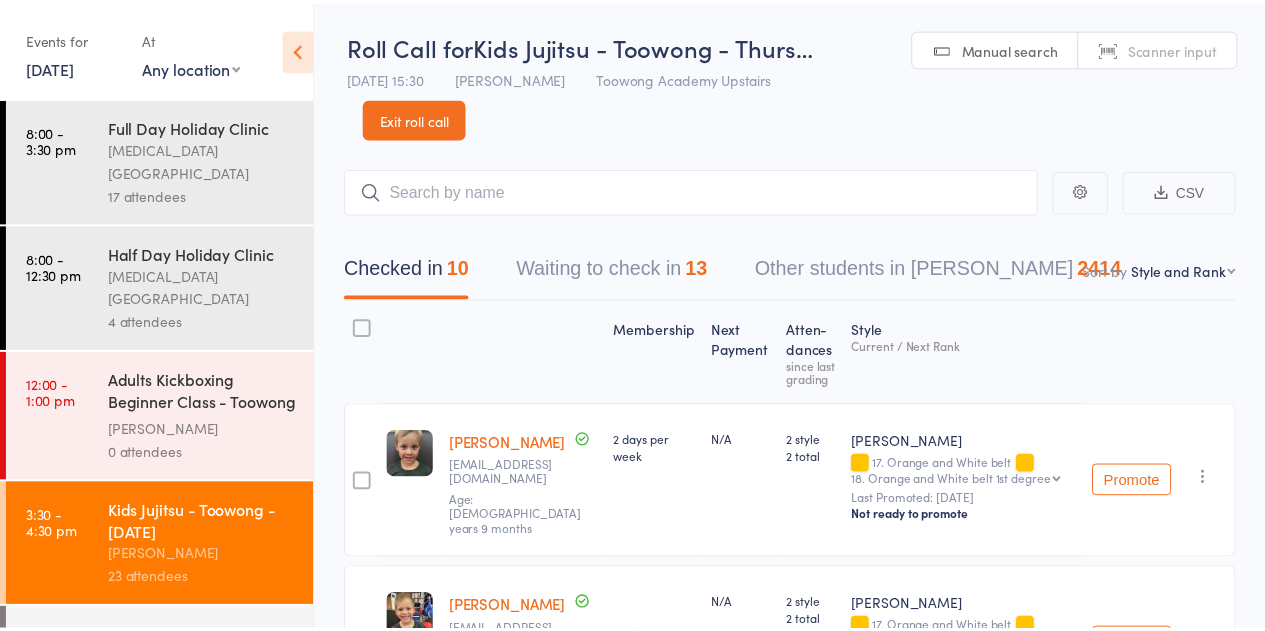 scroll, scrollTop: 0, scrollLeft: 0, axis: both 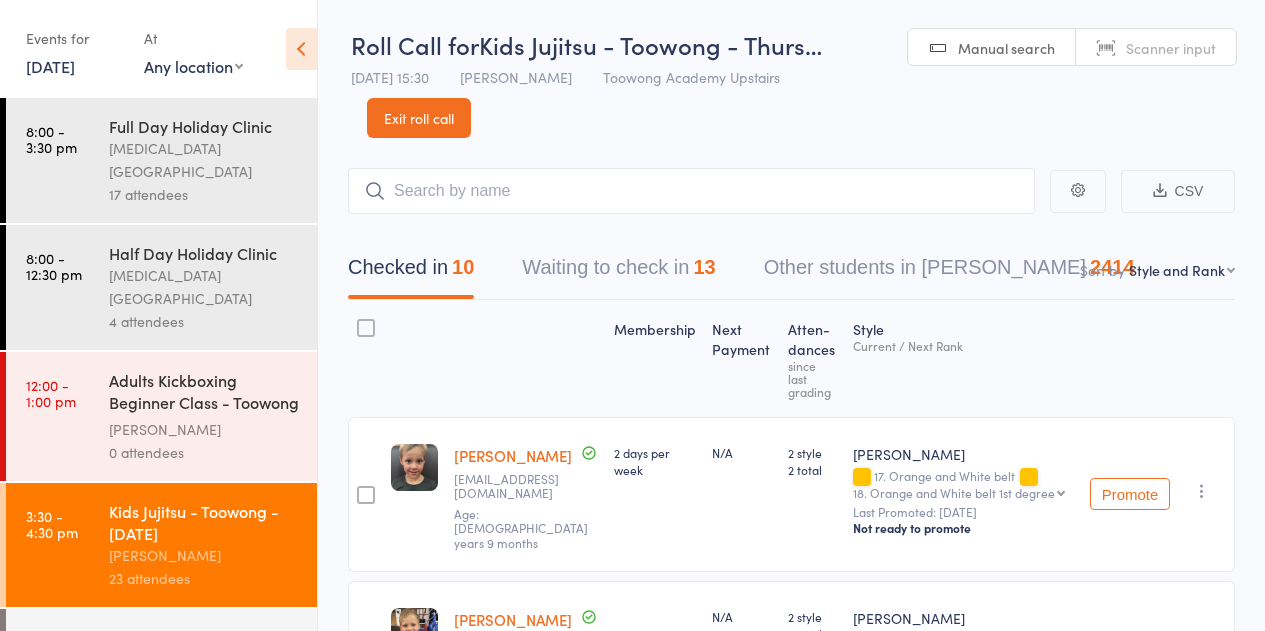 click on "Exit roll call" at bounding box center [419, 118] 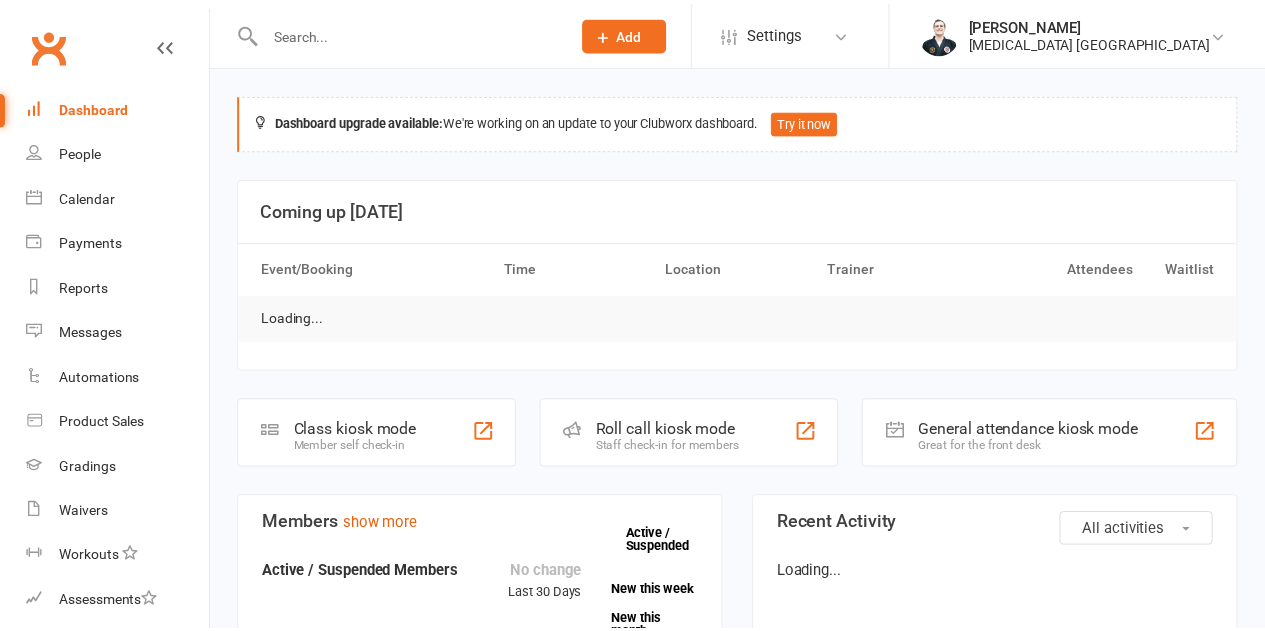 scroll, scrollTop: 0, scrollLeft: 0, axis: both 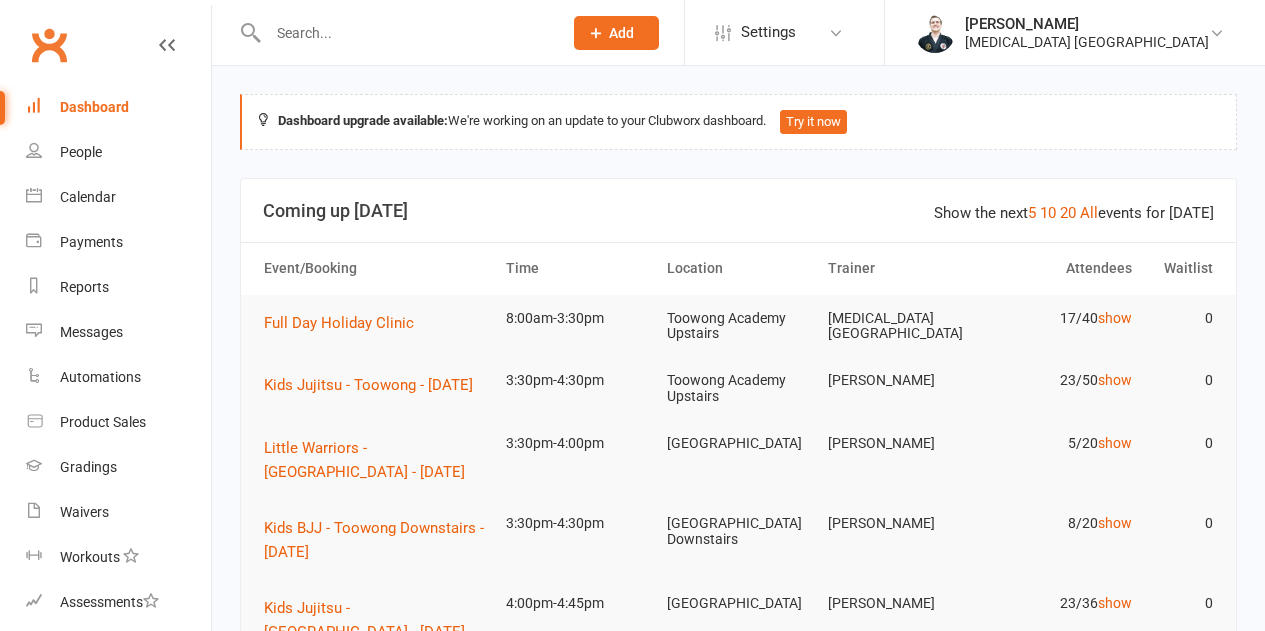 click at bounding box center [405, 33] 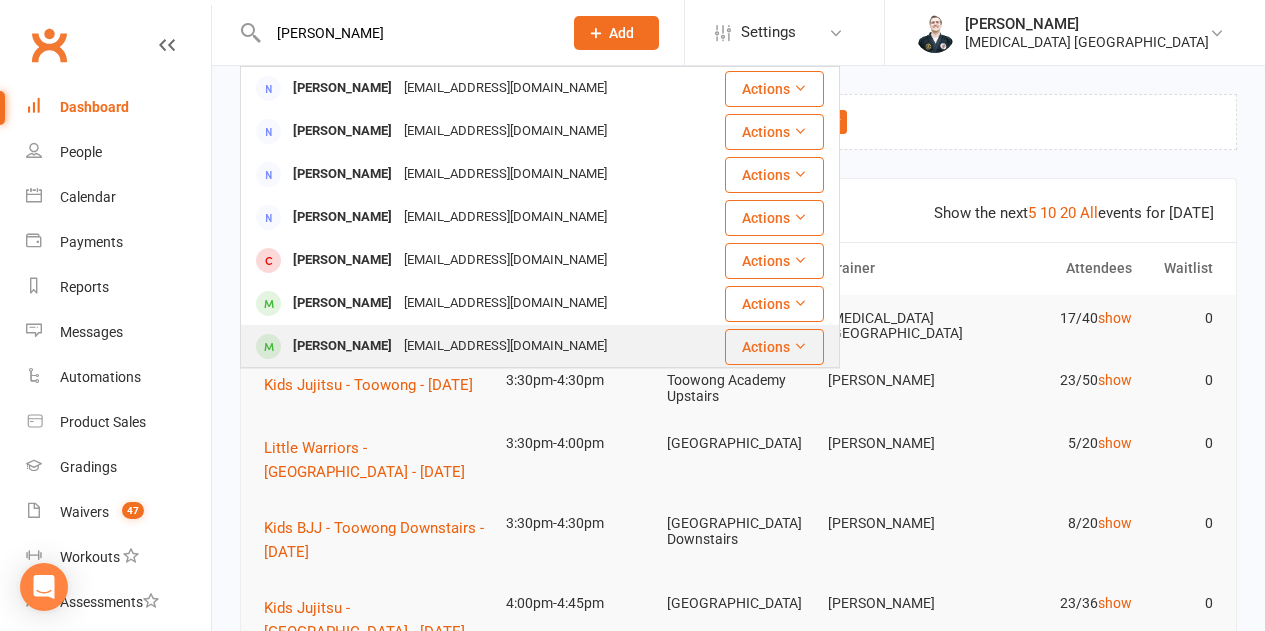 type on "[PERSON_NAME]" 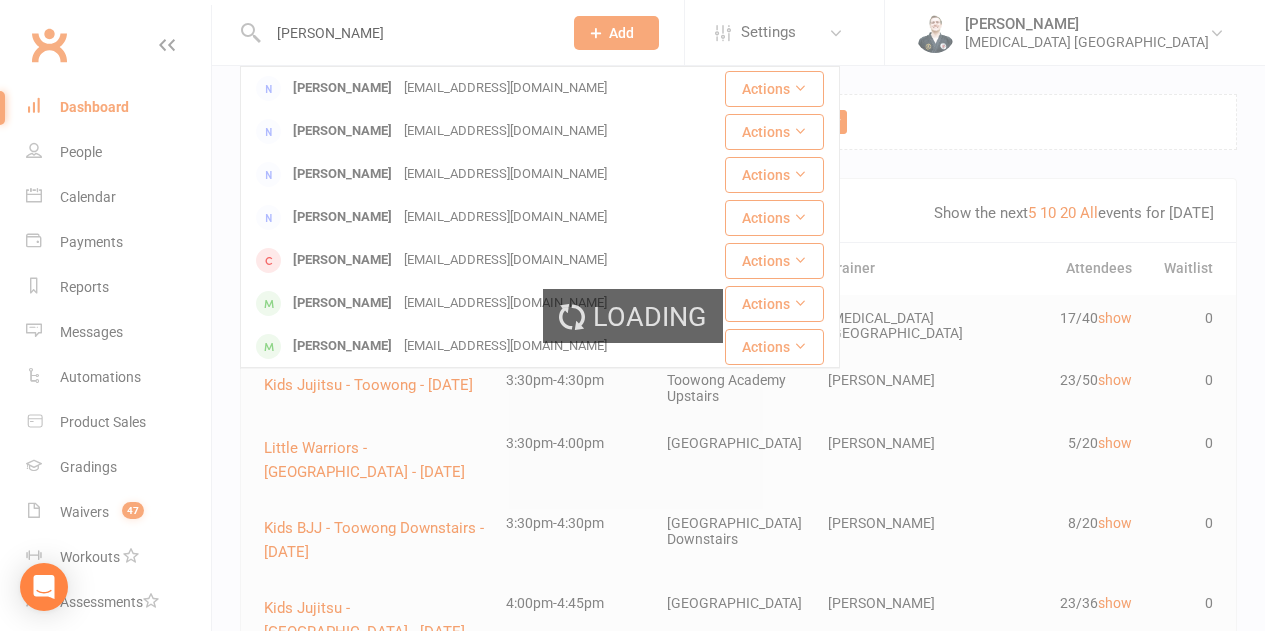 type 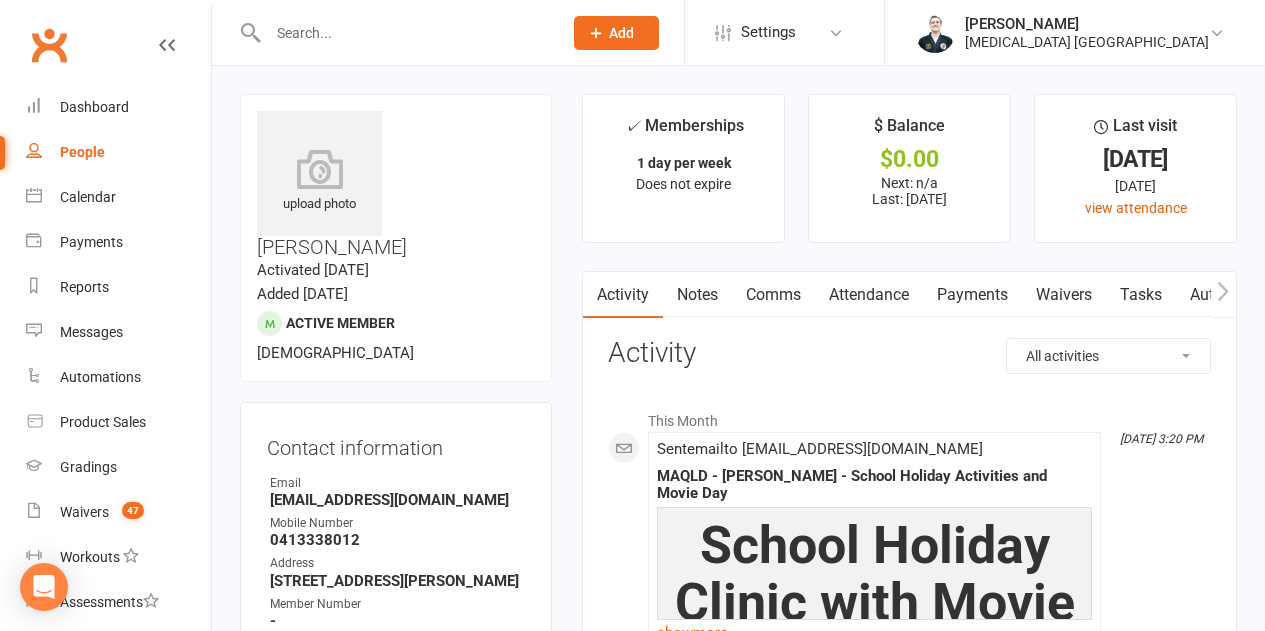 click on "Attendance" at bounding box center [869, 295] 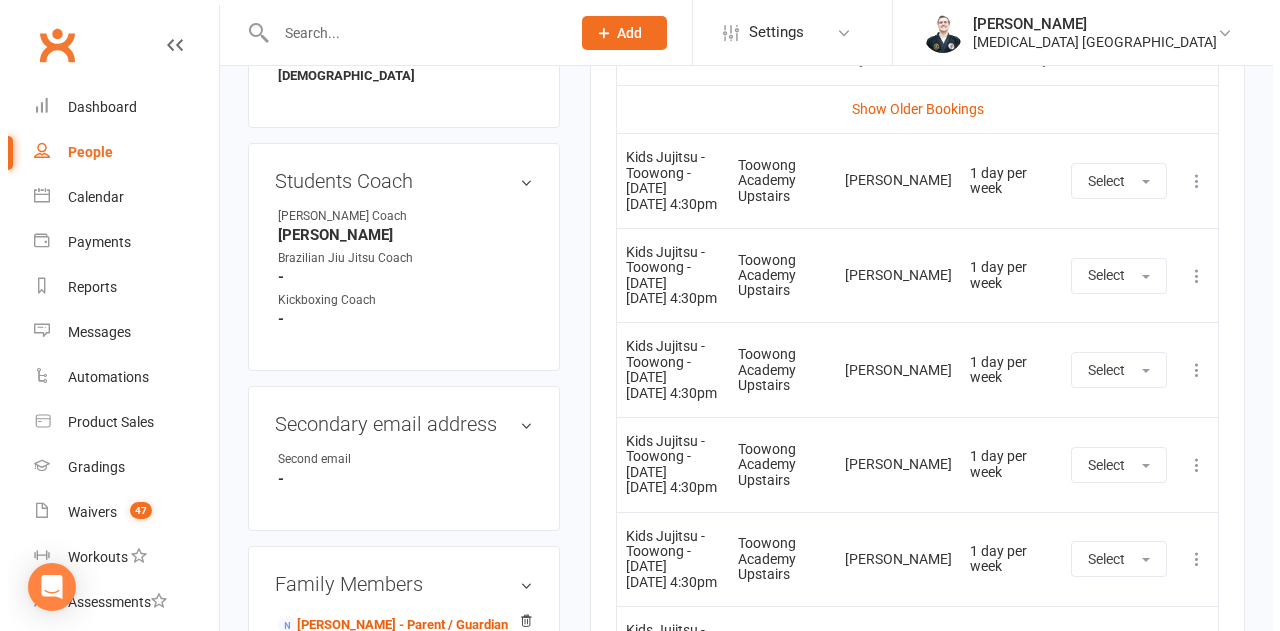 scroll, scrollTop: 800, scrollLeft: 0, axis: vertical 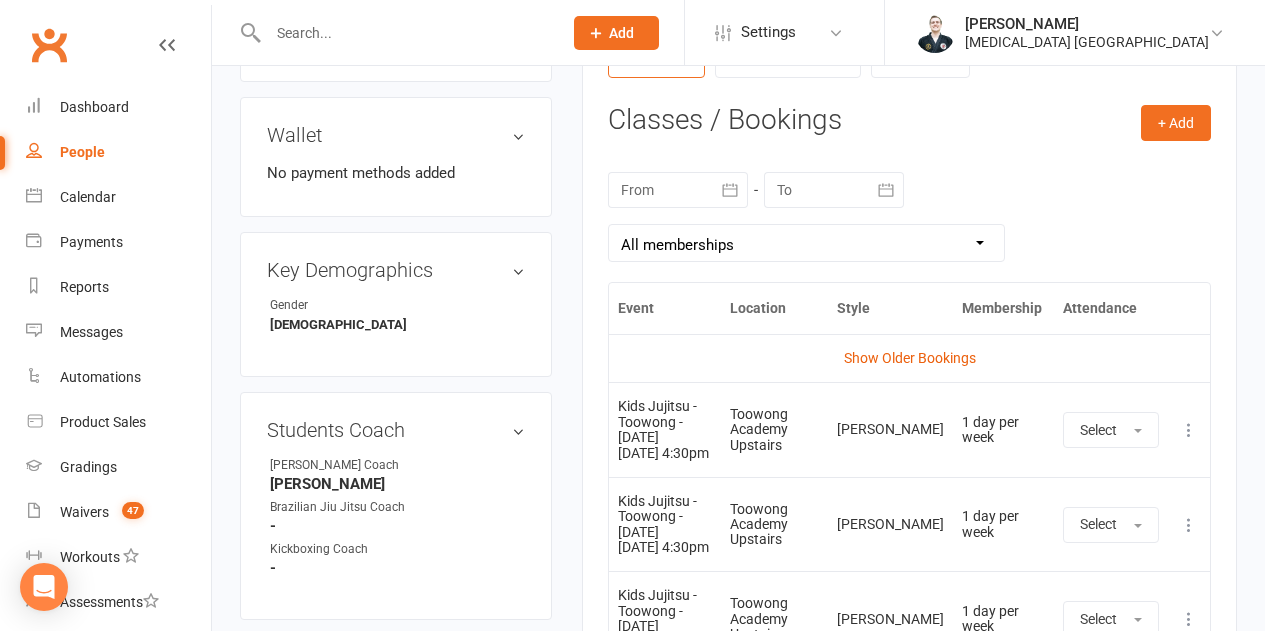 click at bounding box center (1189, 430) 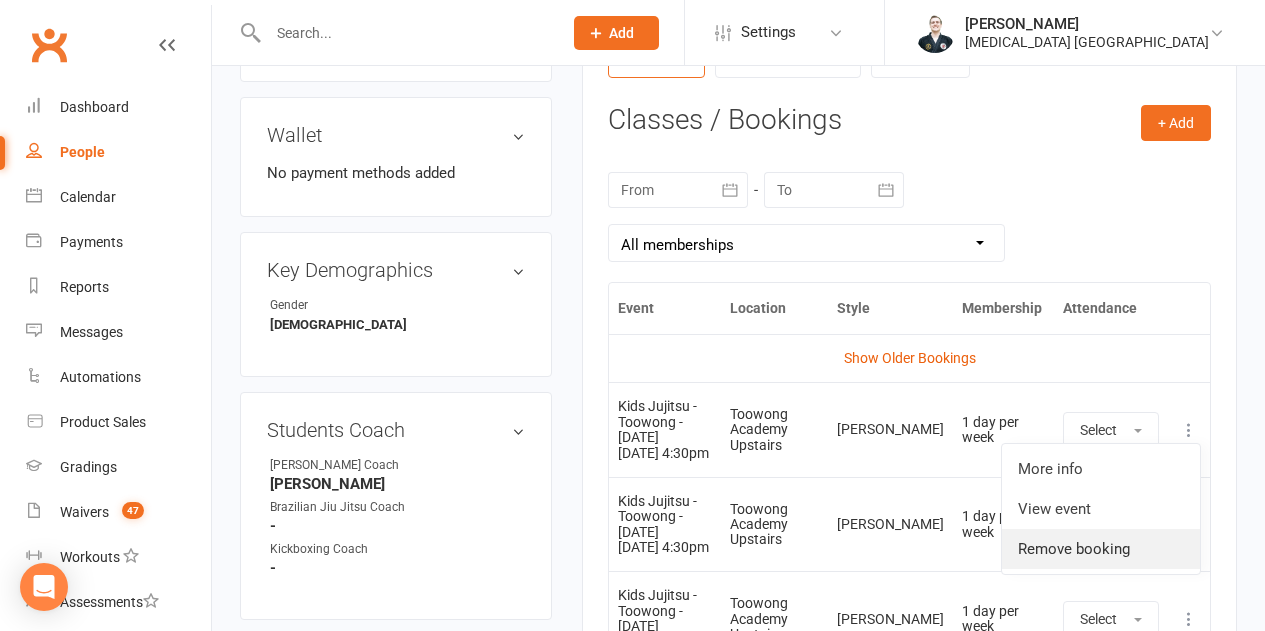 click on "Remove booking" at bounding box center (1101, 549) 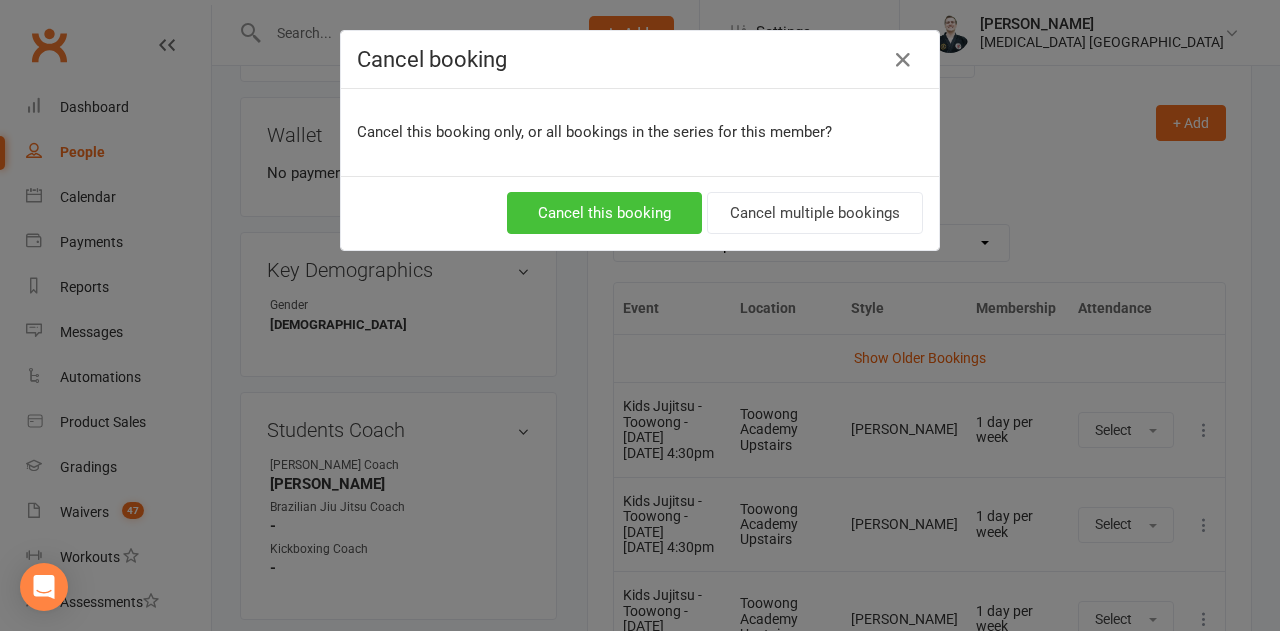click on "Cancel this booking" at bounding box center (604, 213) 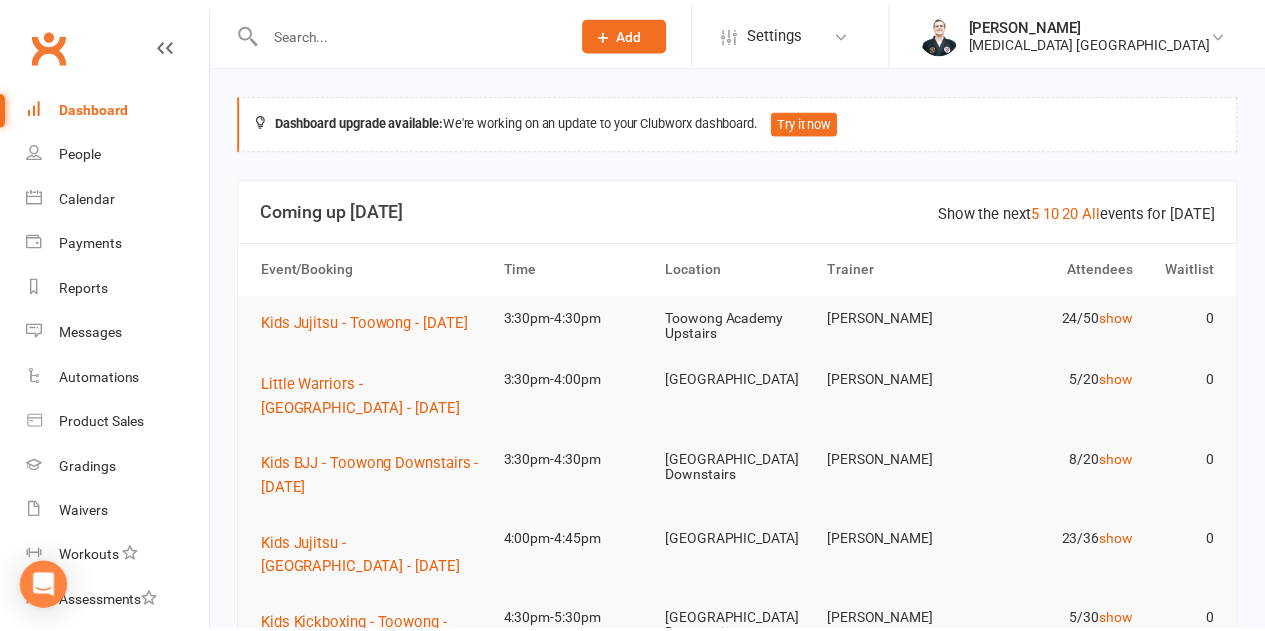 scroll, scrollTop: 0, scrollLeft: 0, axis: both 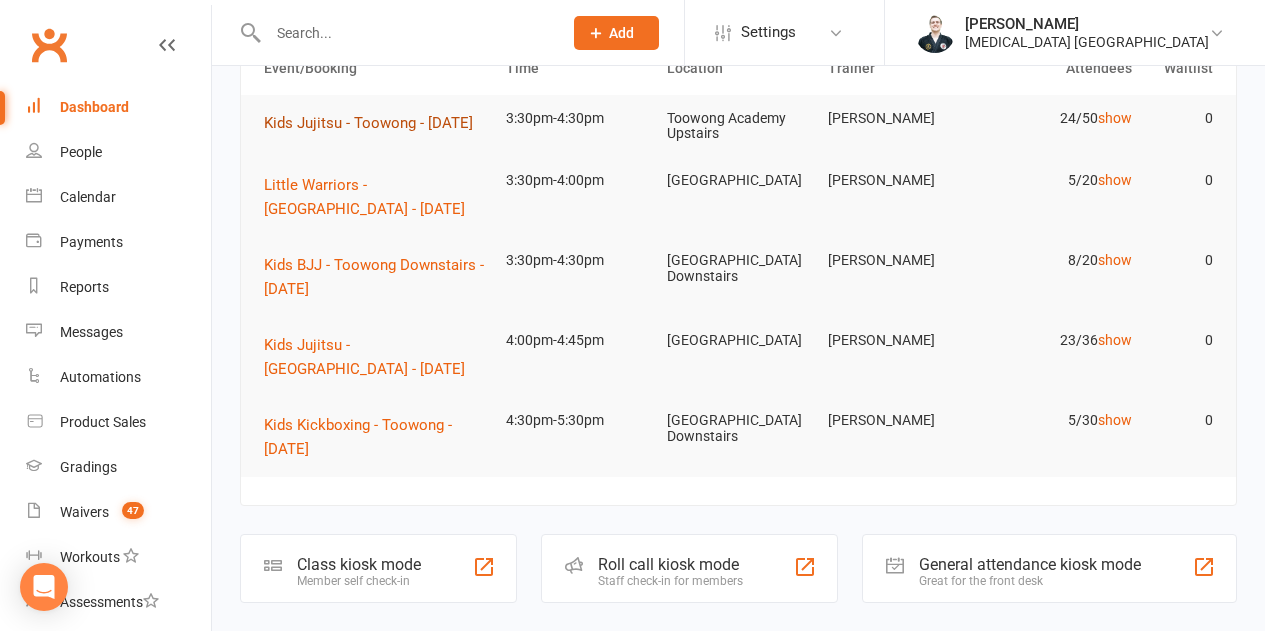 click on "Kids Jujitsu - Toowong - [DATE]" at bounding box center (368, 123) 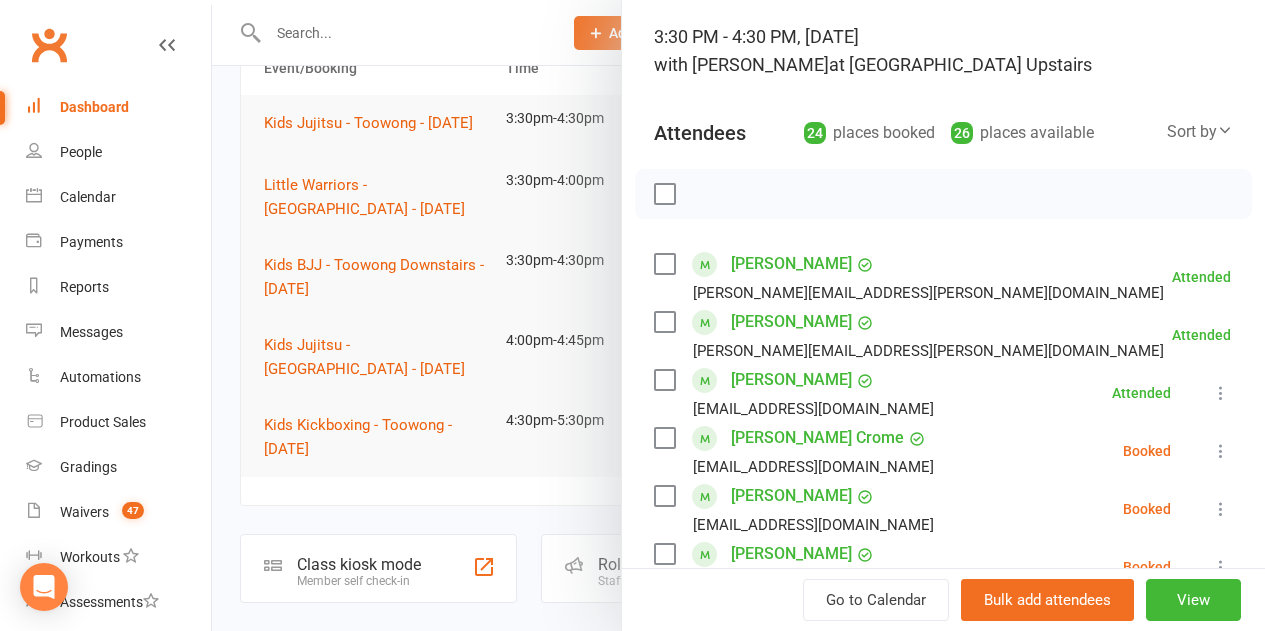 scroll, scrollTop: 262, scrollLeft: 0, axis: vertical 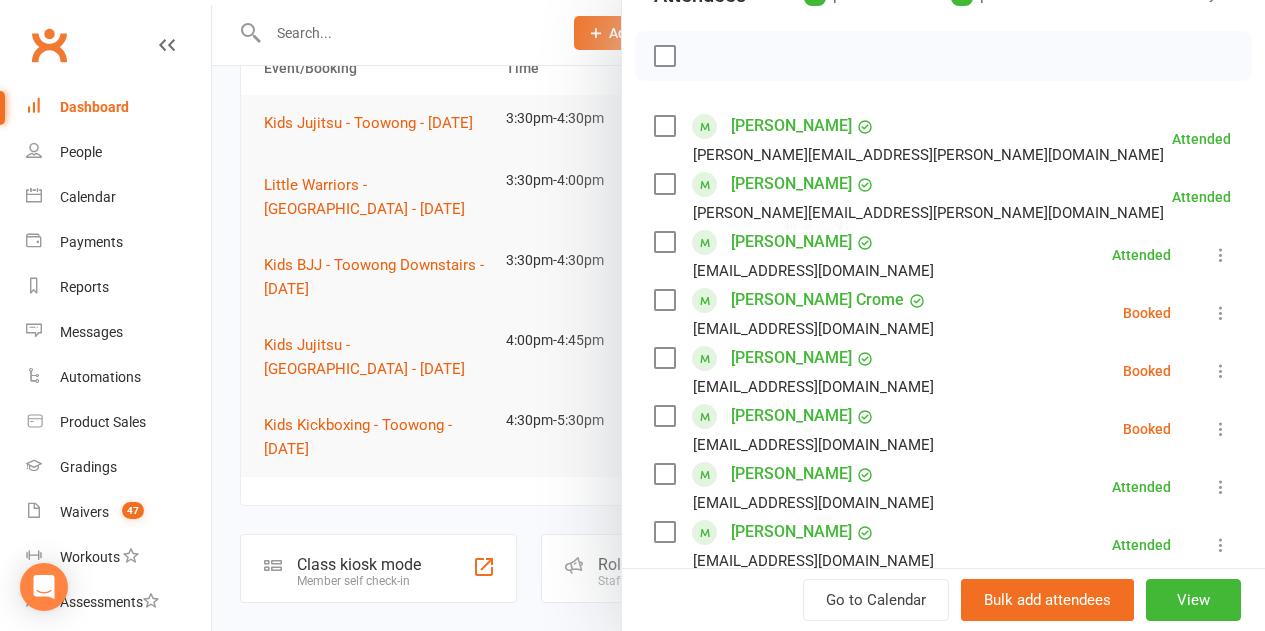 click on "[PERSON_NAME] Crosbie  [EMAIL_ADDRESS][DOMAIN_NAME] Booked More info  Remove  Check in  Mark absent  Send message  All bookings for series" at bounding box center (943, 371) 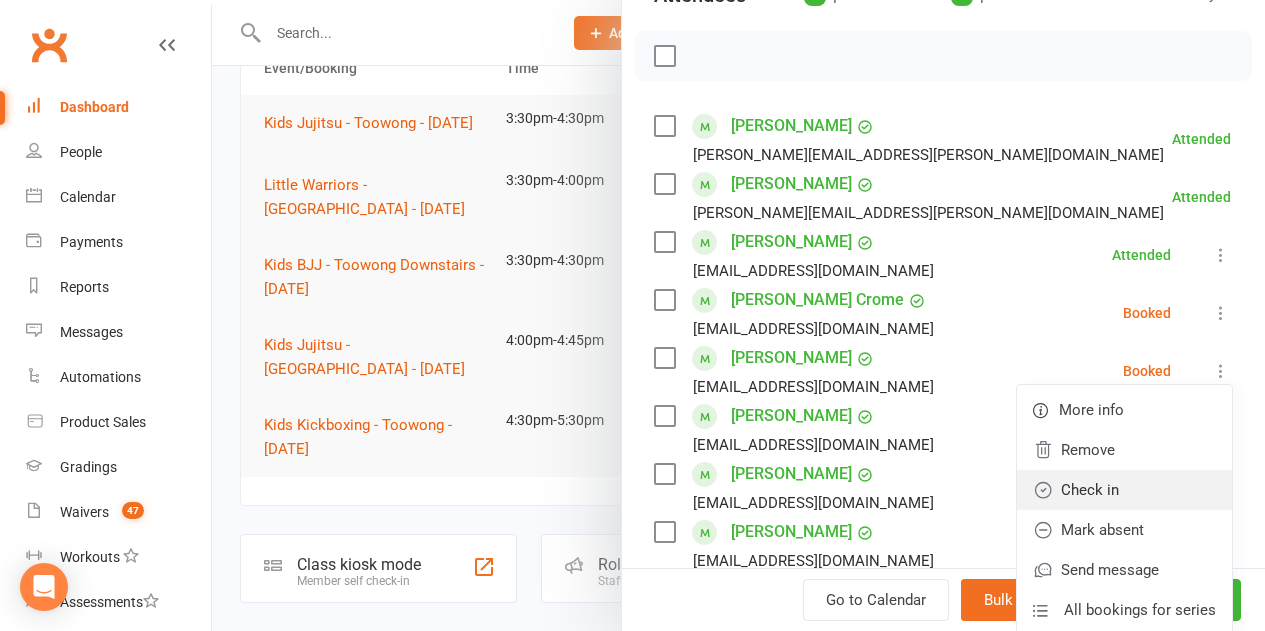click on "Check in" at bounding box center [1124, 490] 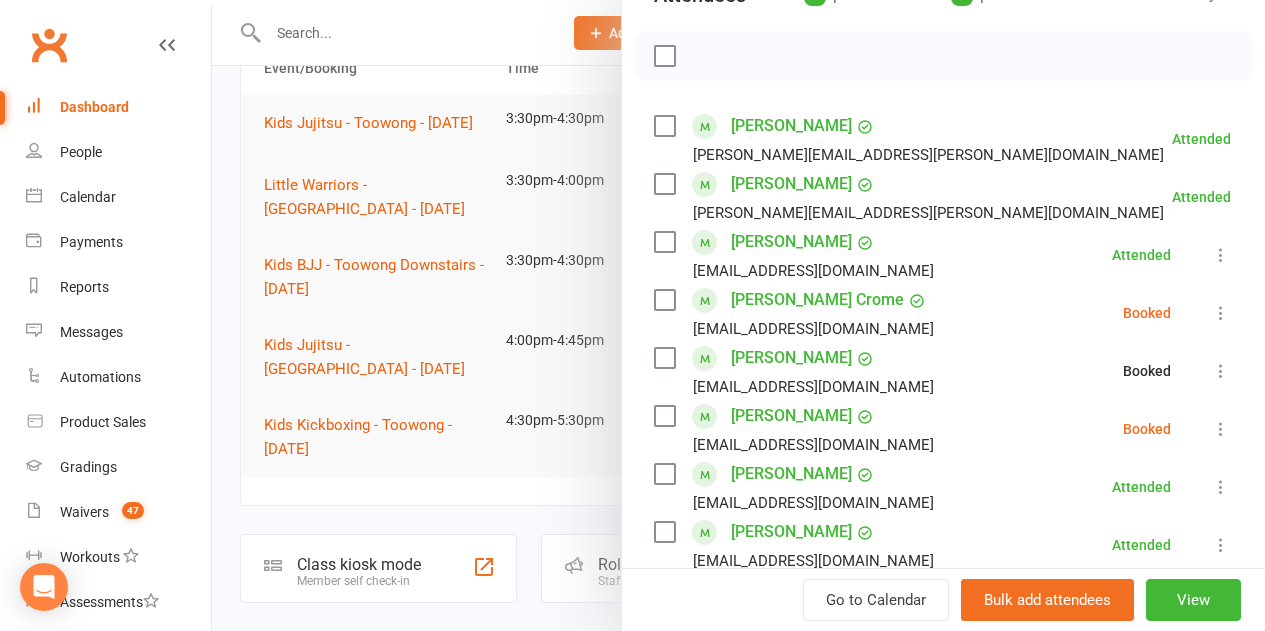 click at bounding box center (1221, 429) 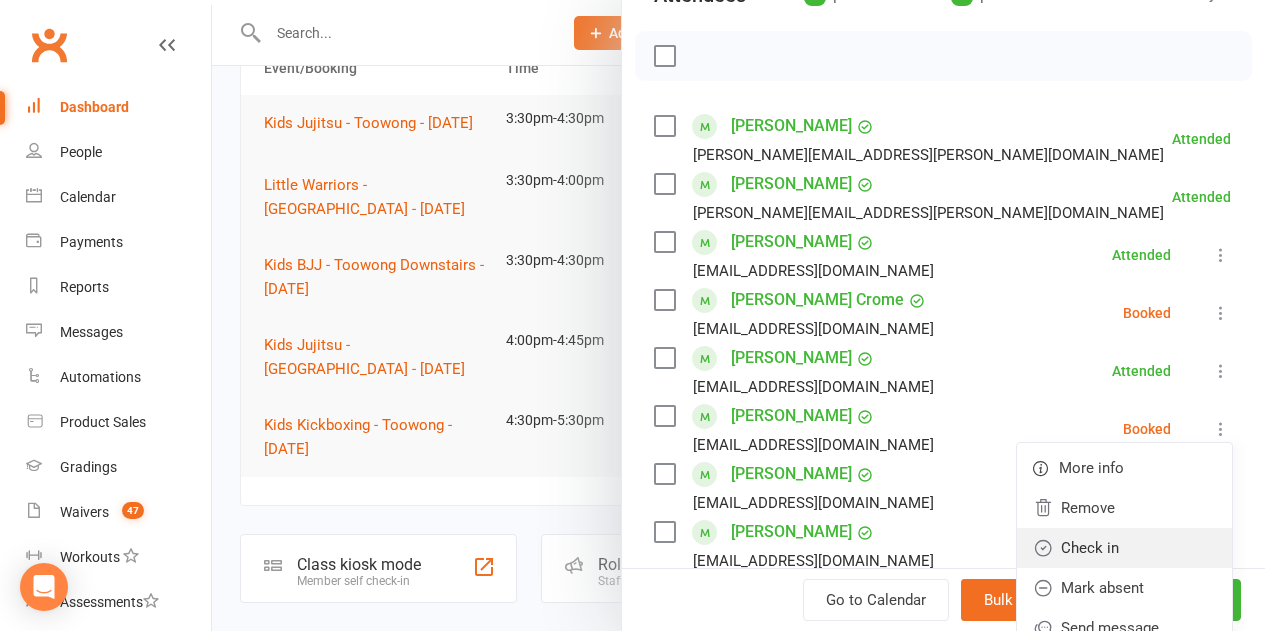 click on "Check in" at bounding box center [1124, 548] 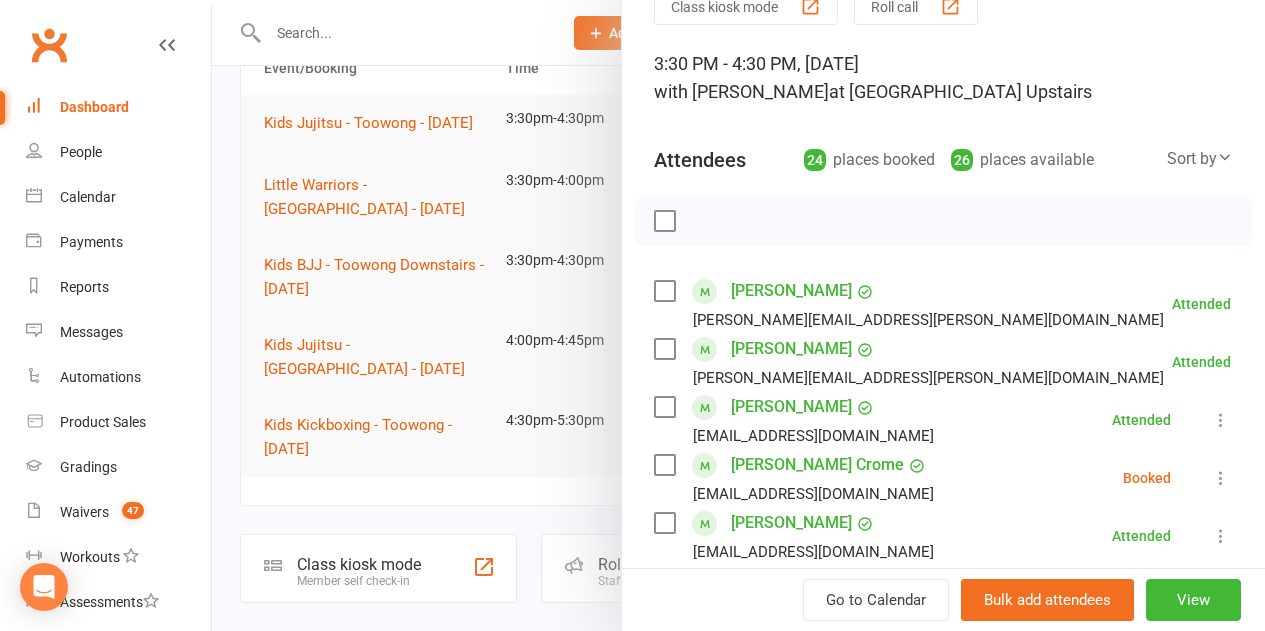 scroll, scrollTop: 0, scrollLeft: 0, axis: both 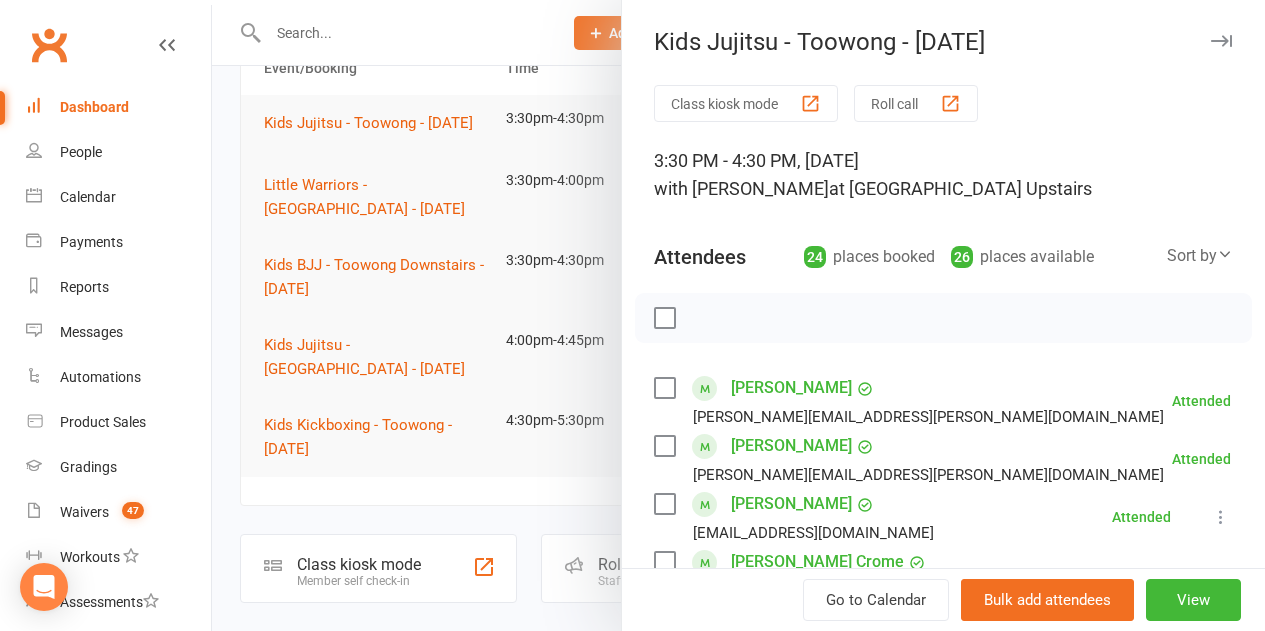 click on "Roll call" at bounding box center [916, 103] 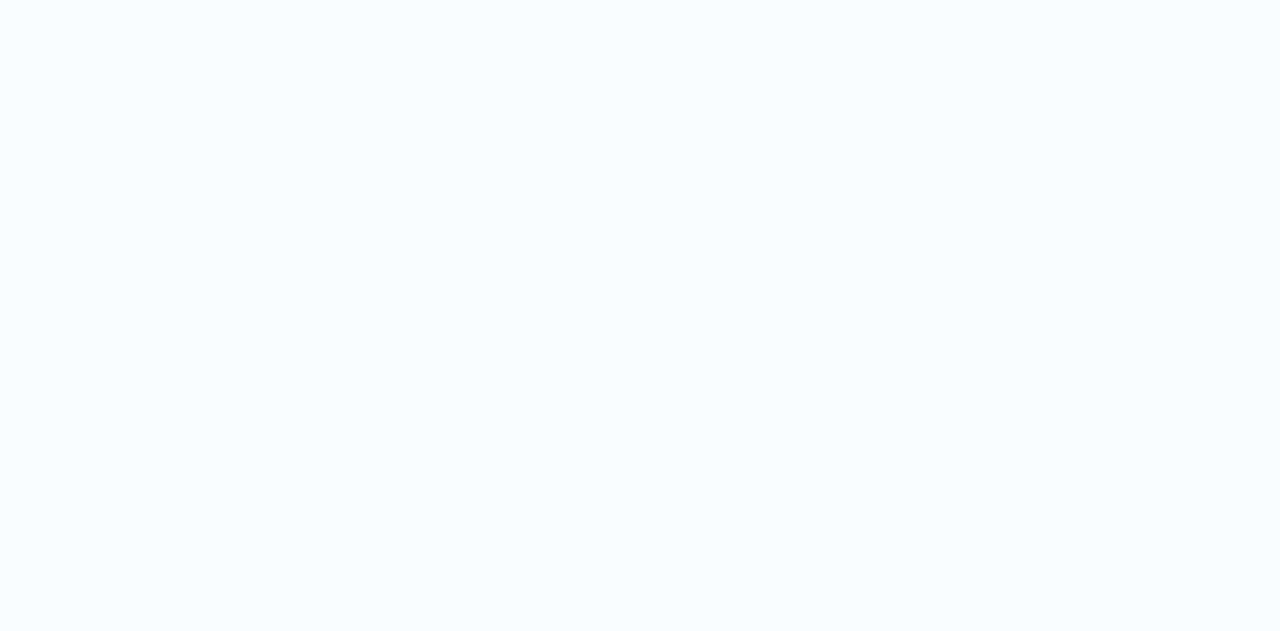 scroll, scrollTop: 0, scrollLeft: 0, axis: both 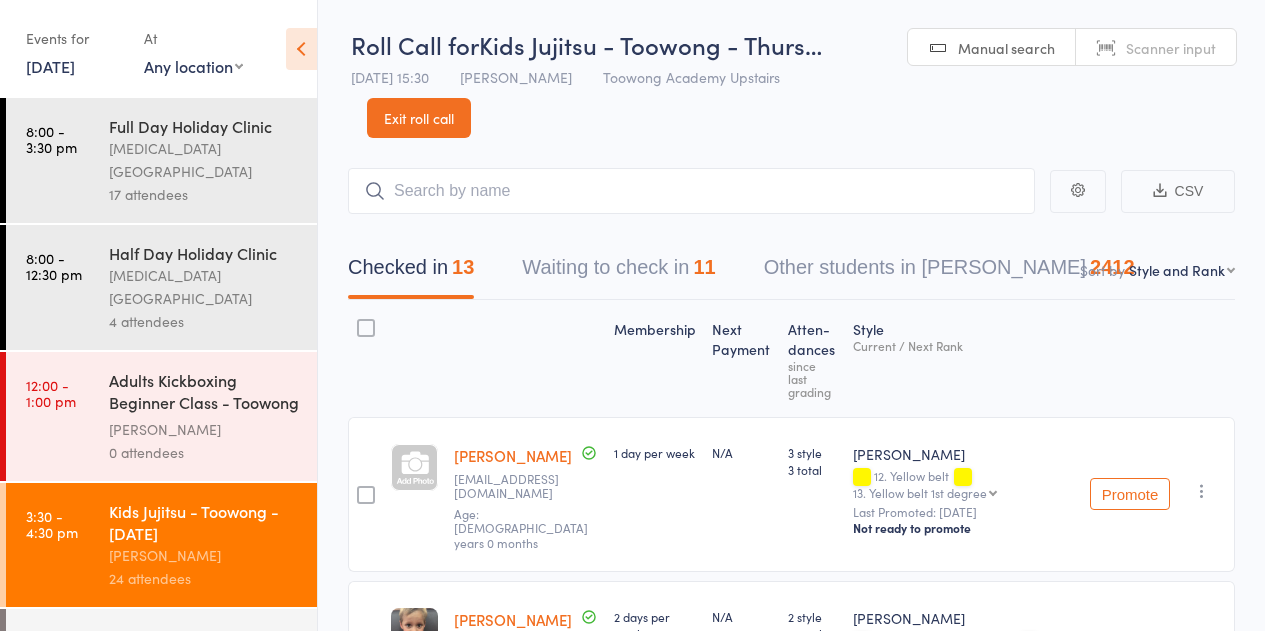 click on "Exit roll call" at bounding box center (419, 118) 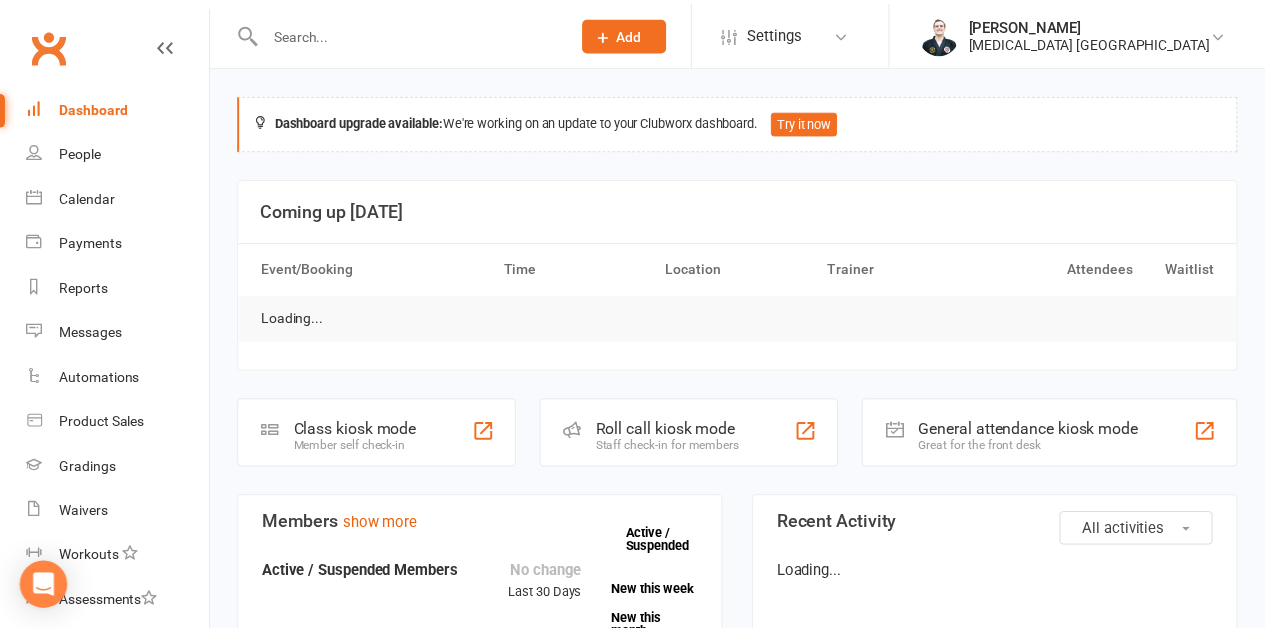 scroll, scrollTop: 0, scrollLeft: 0, axis: both 